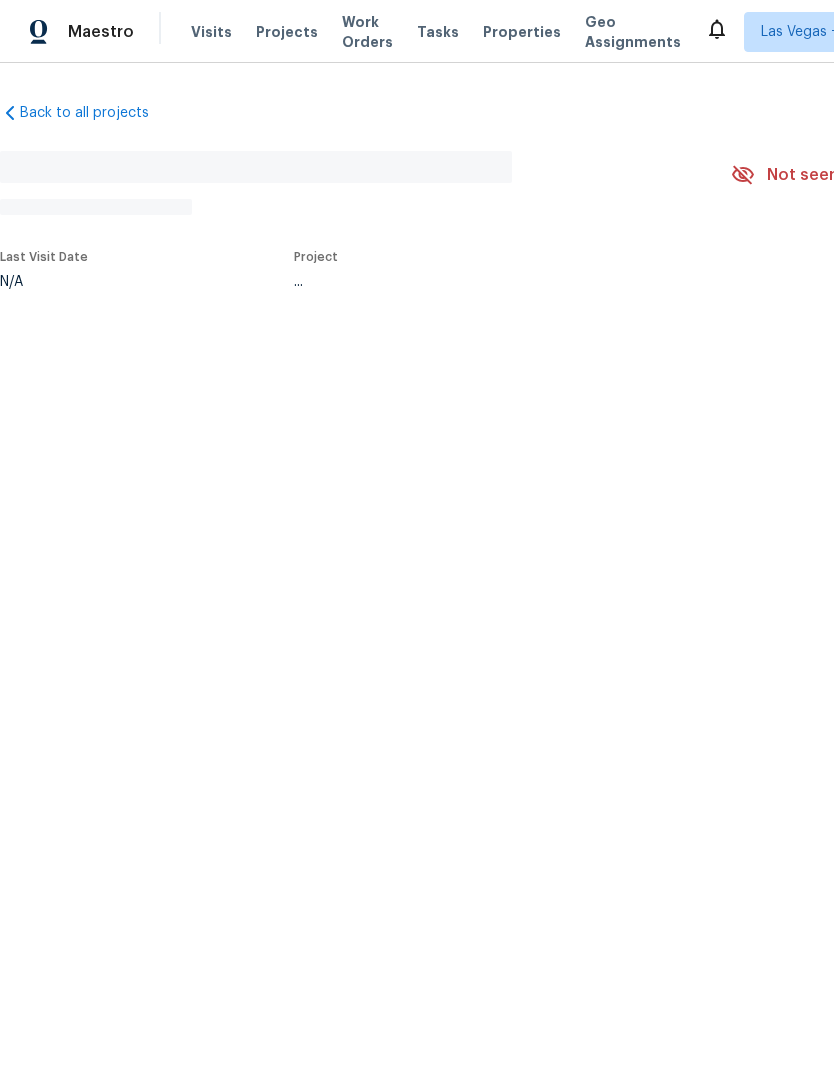scroll, scrollTop: 0, scrollLeft: 0, axis: both 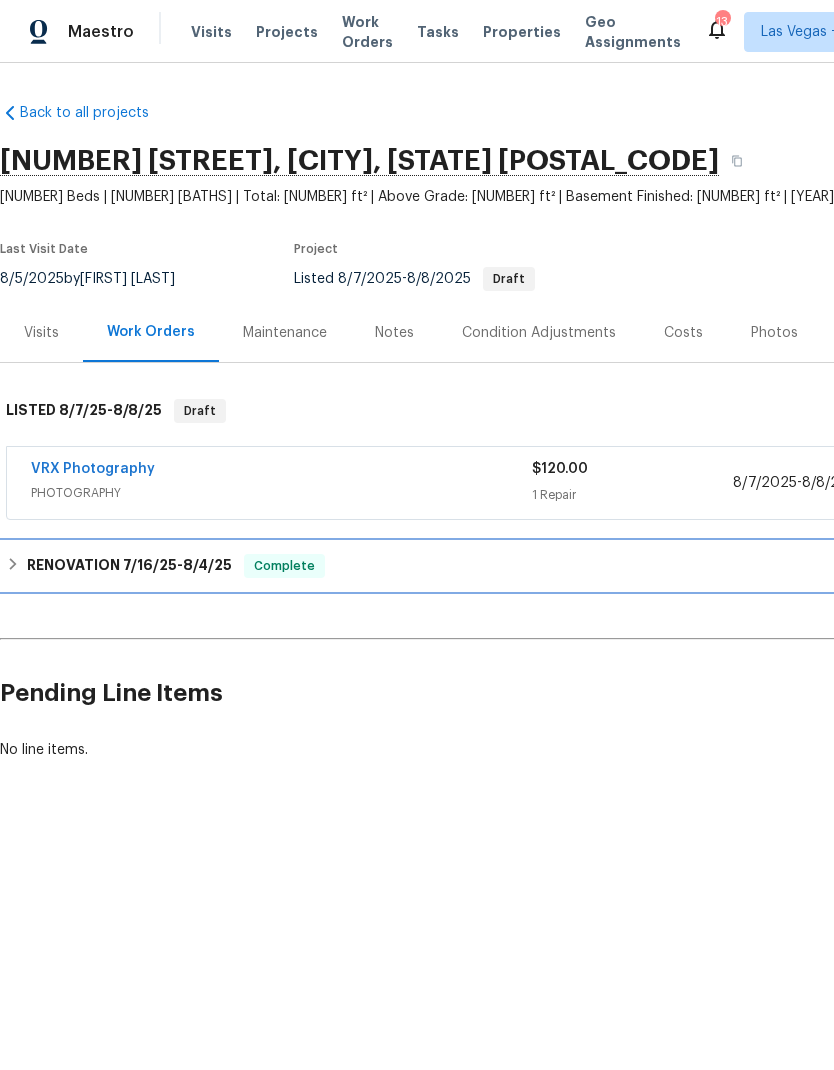 click on "RENOVATION   [DATE]  -  [DATE]" at bounding box center (129, 566) 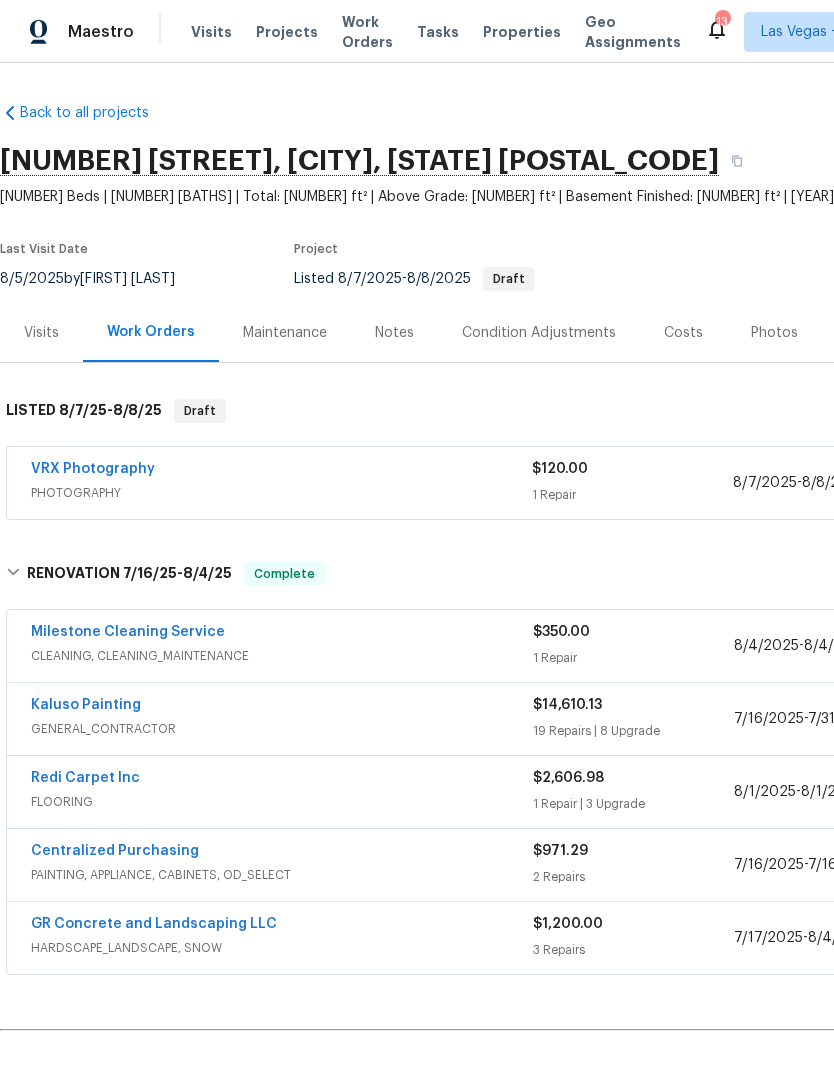 click on "$14,610.13" at bounding box center (633, 705) 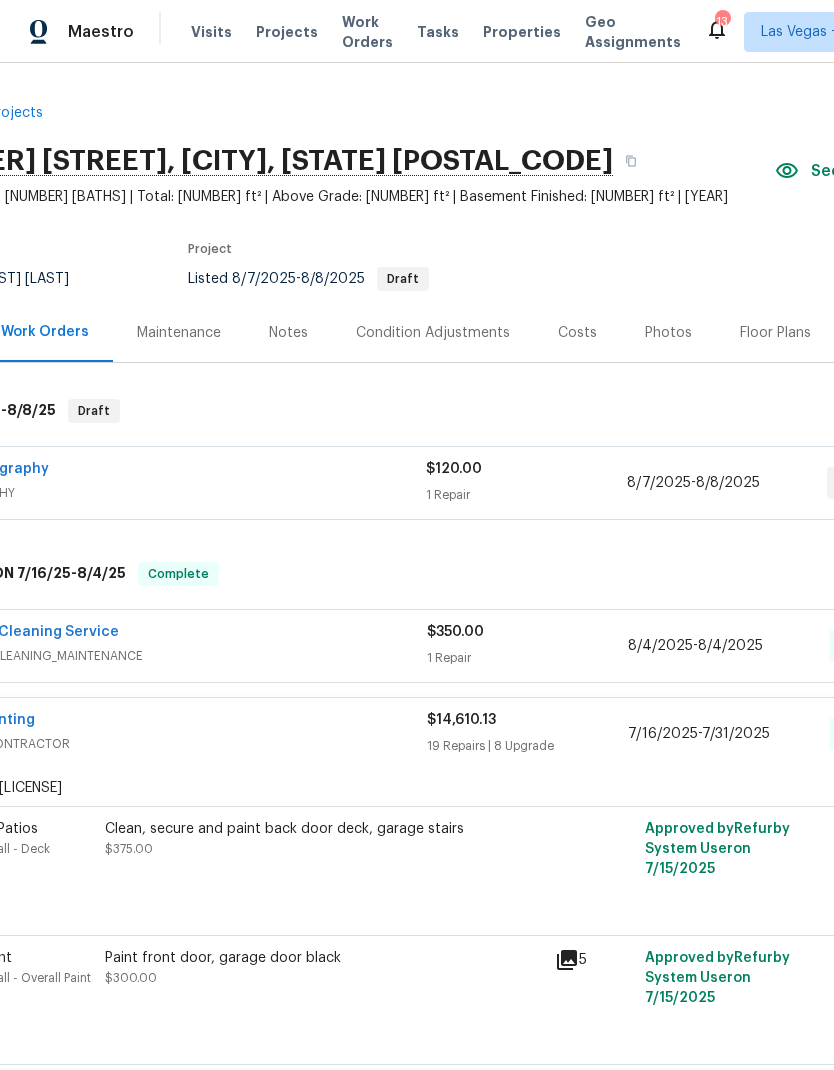 scroll, scrollTop: 0, scrollLeft: 106, axis: horizontal 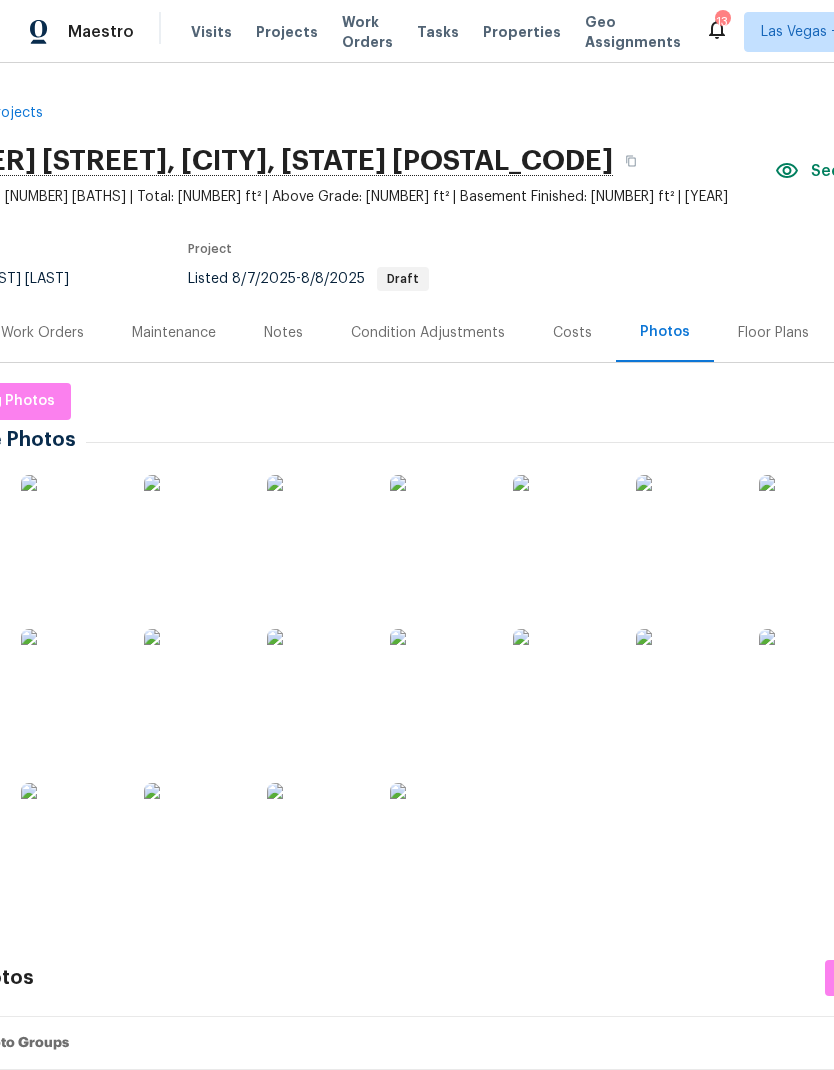 click at bounding box center (71, 525) 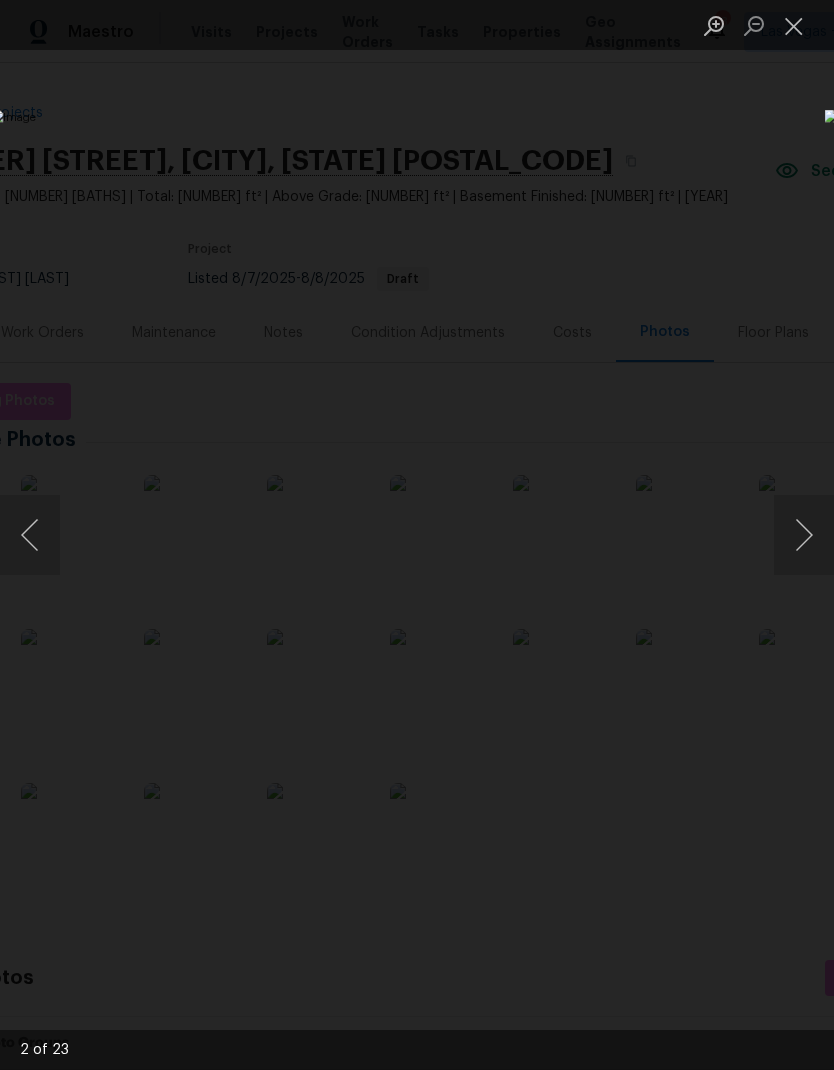 click at bounding box center [804, 535] 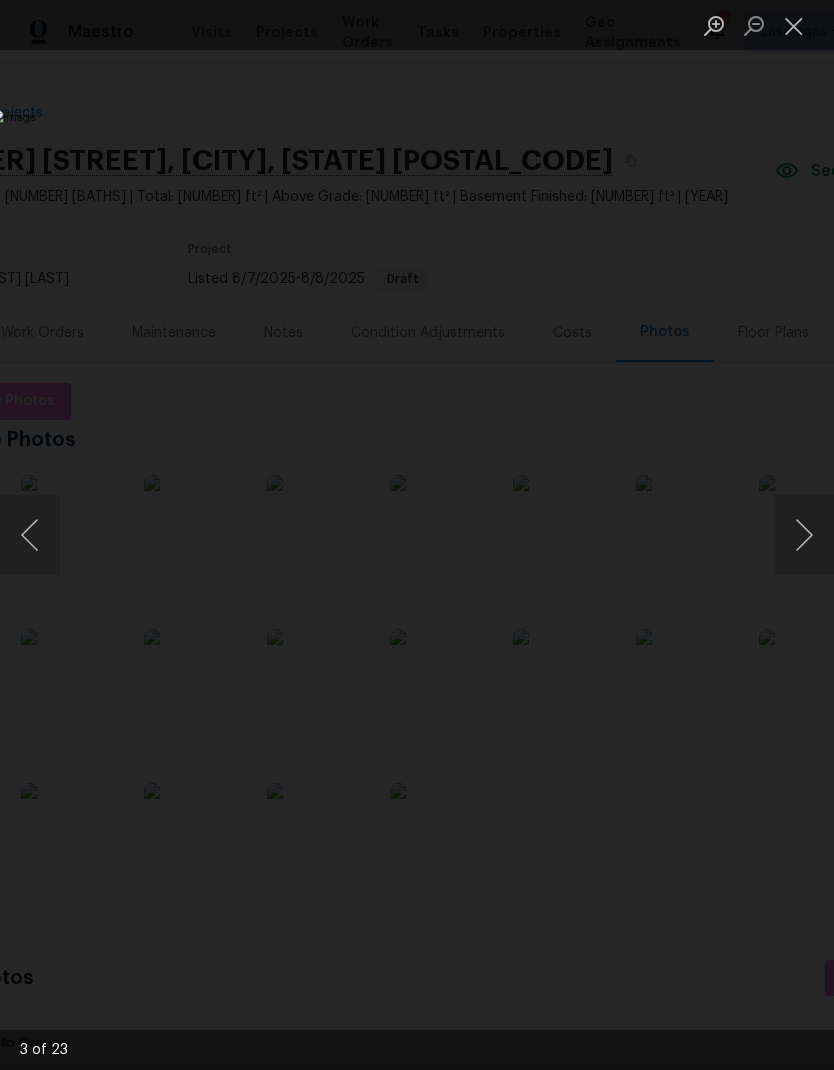 click at bounding box center [804, 535] 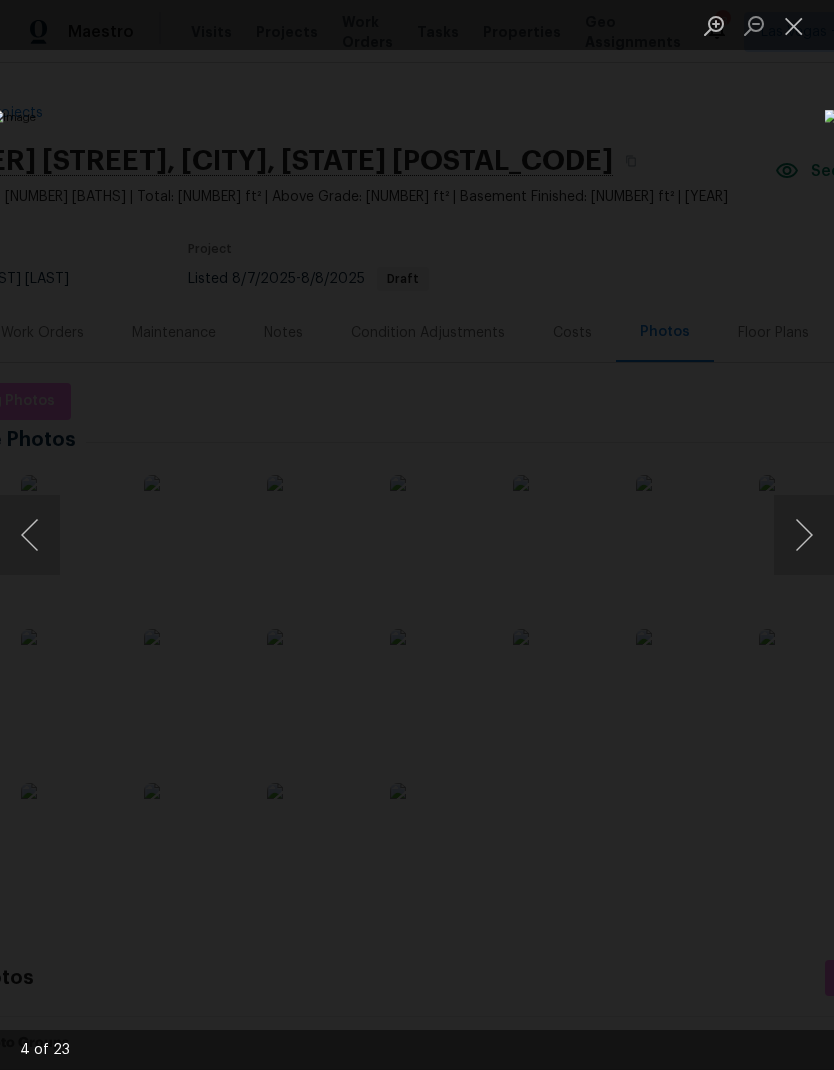 click at bounding box center [804, 535] 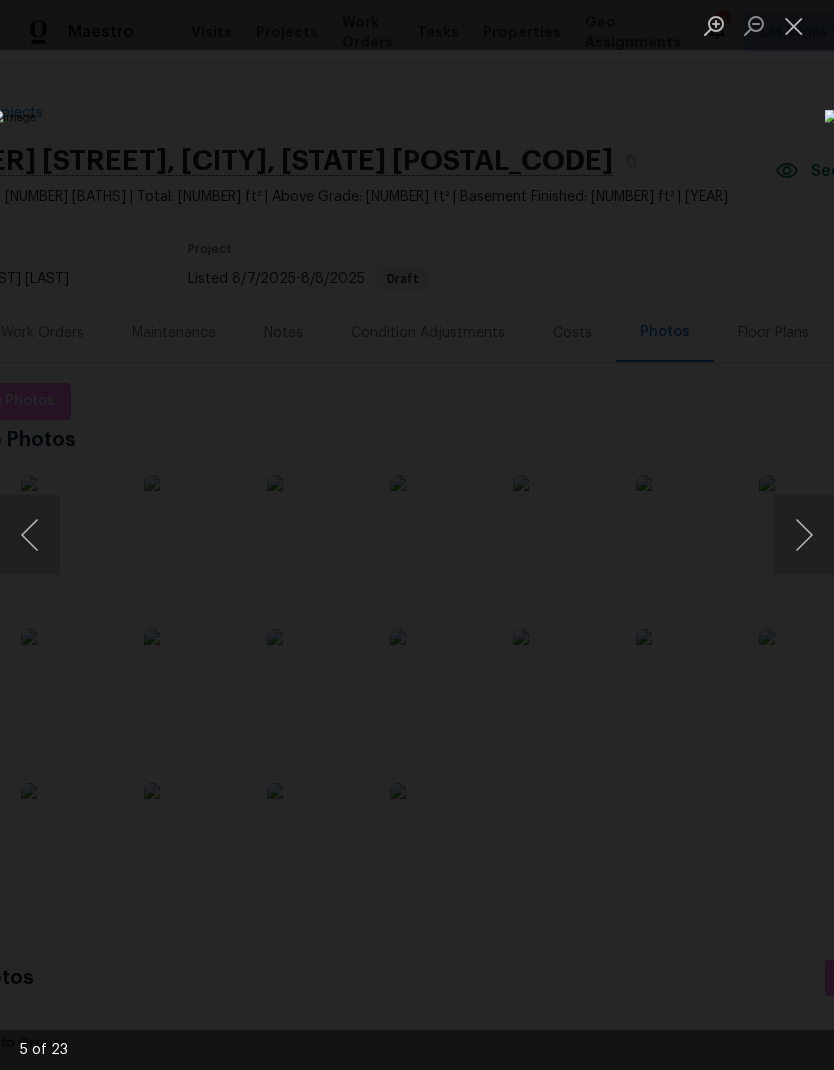 click at bounding box center (804, 535) 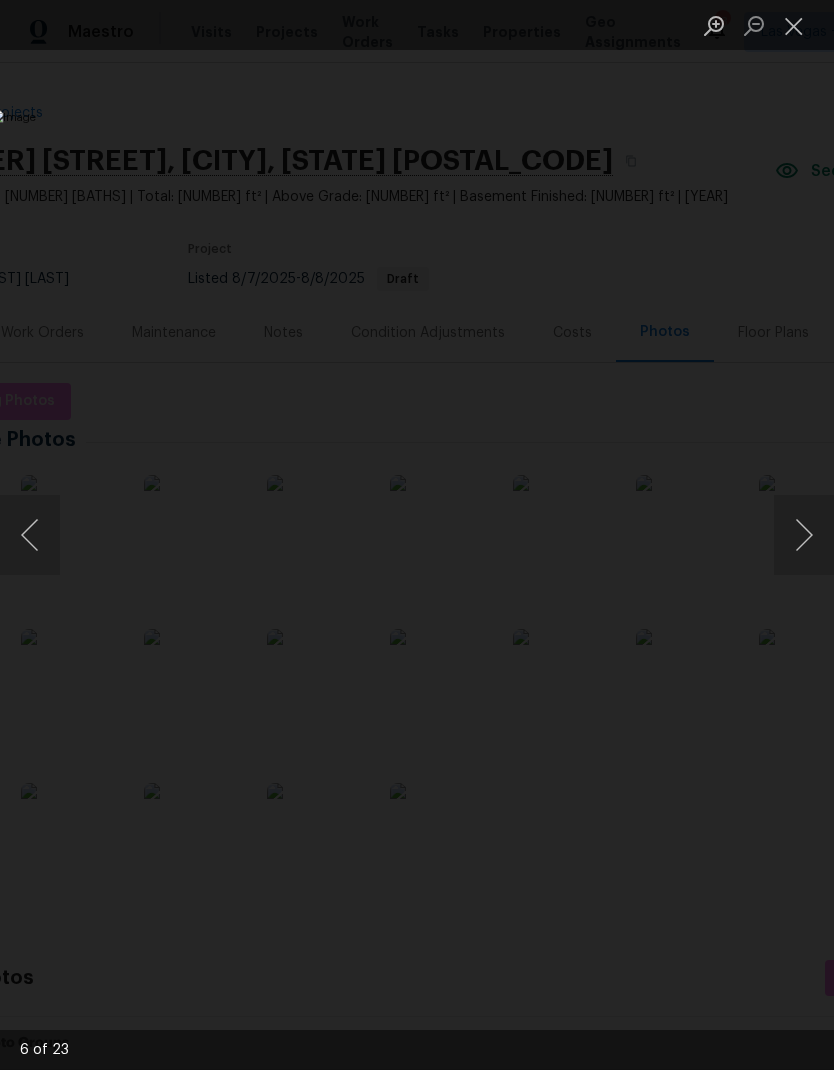 click at bounding box center [804, 535] 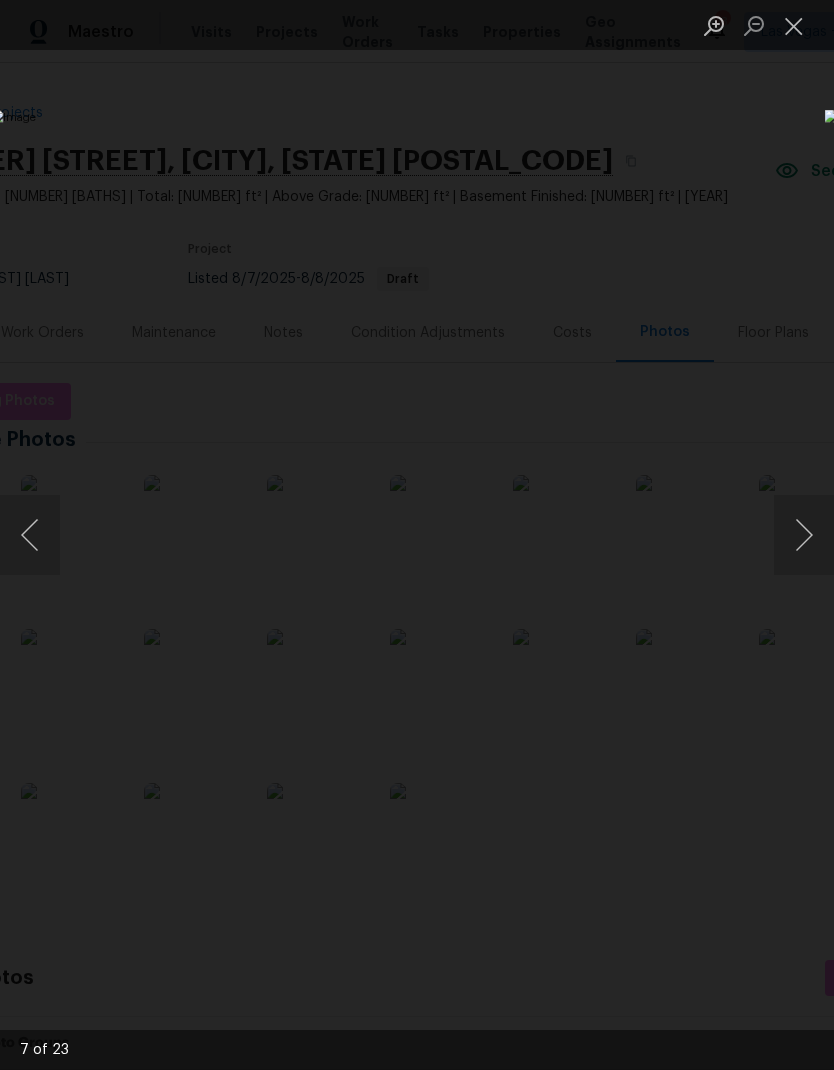 click at bounding box center [322, 535] 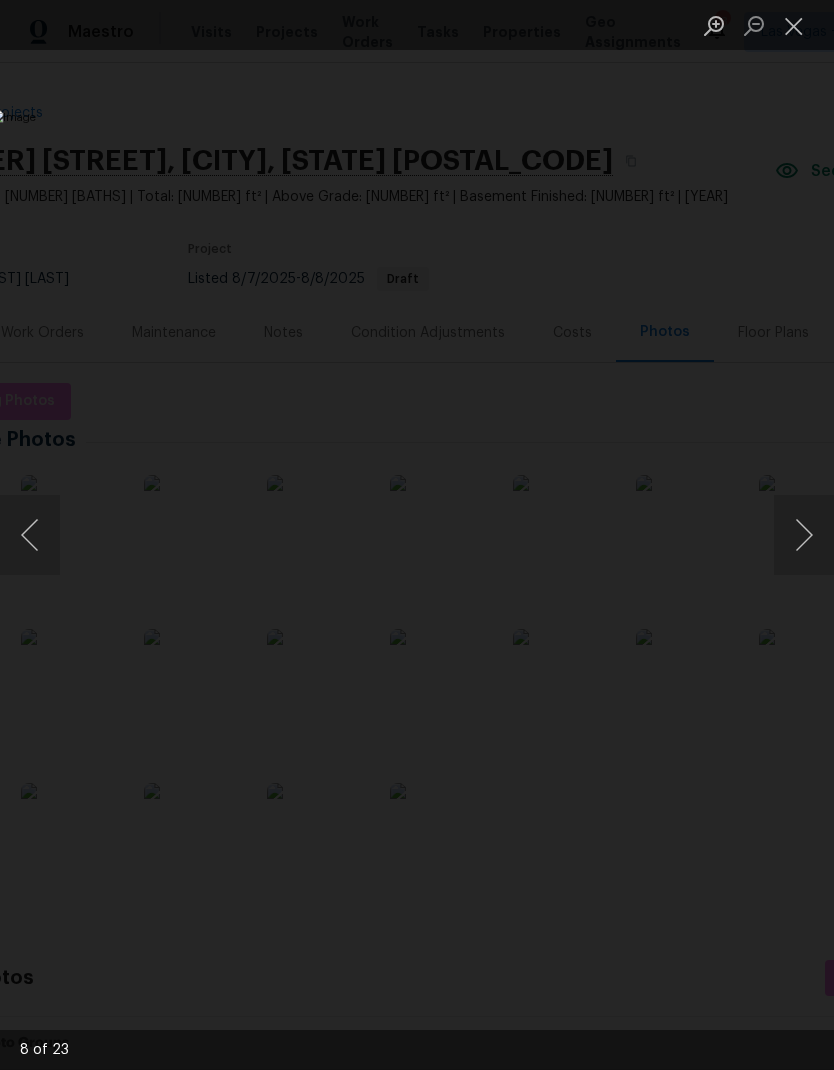 click at bounding box center [804, 535] 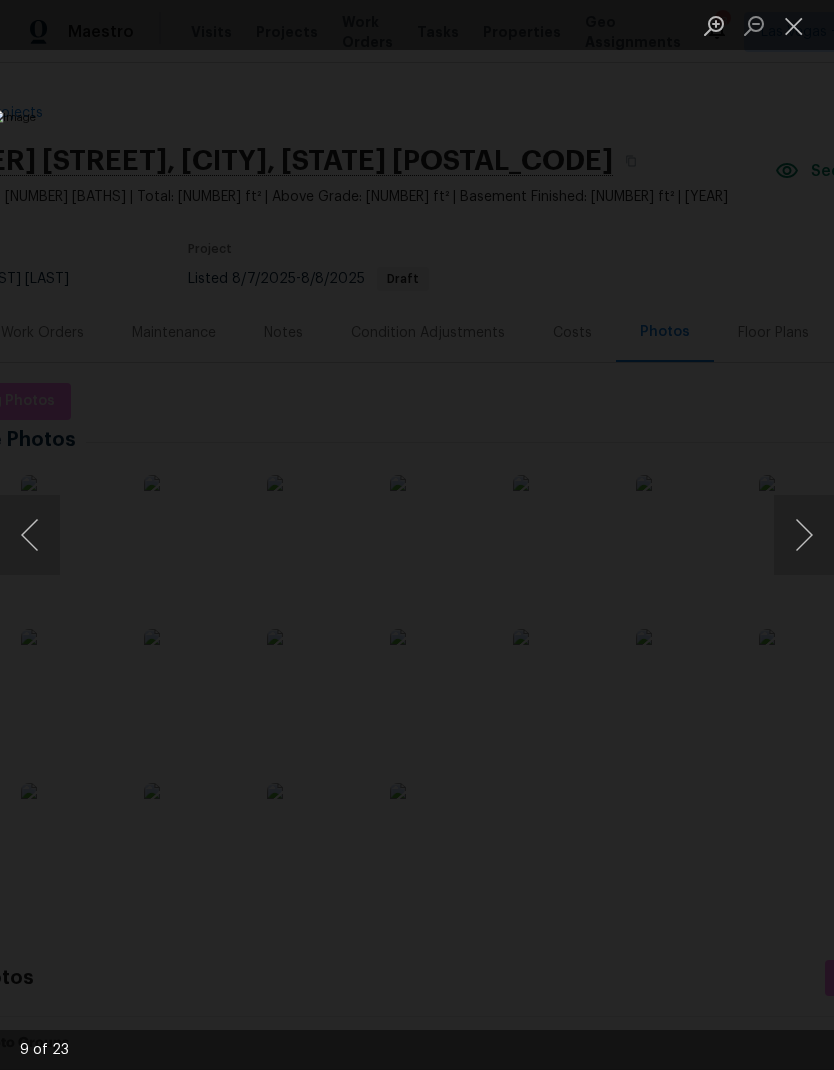 click at bounding box center (804, 535) 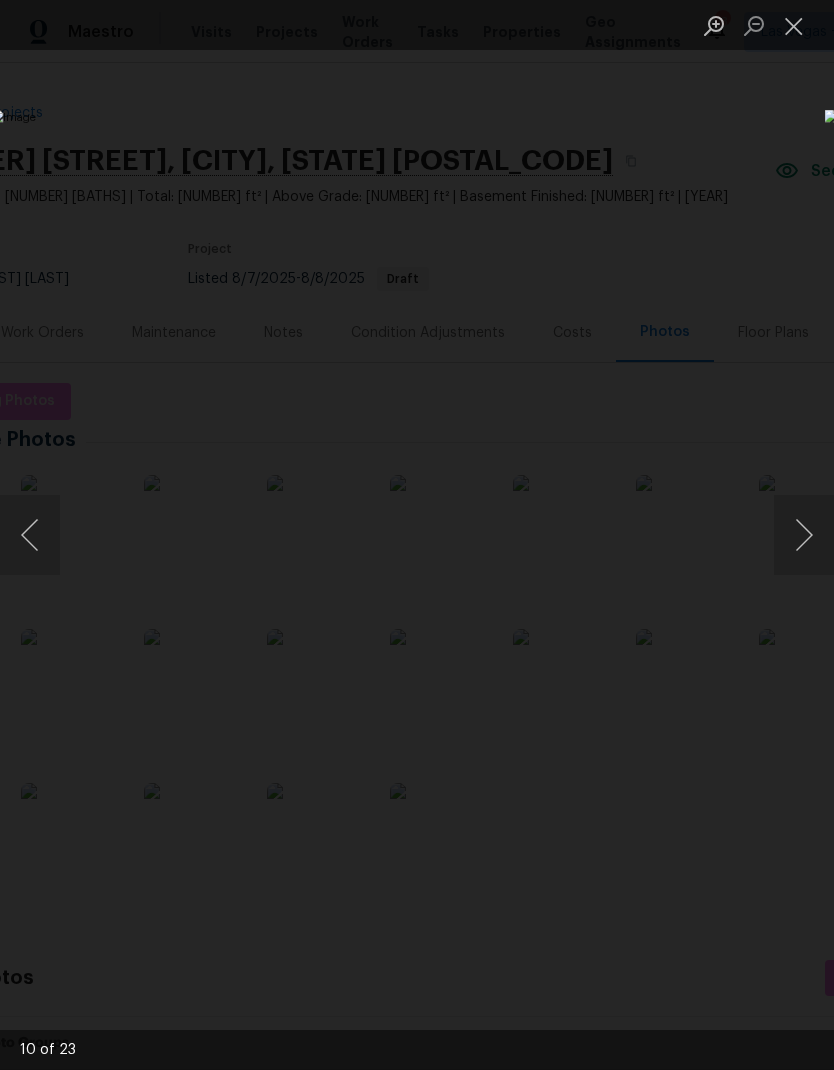 click at bounding box center (30, 535) 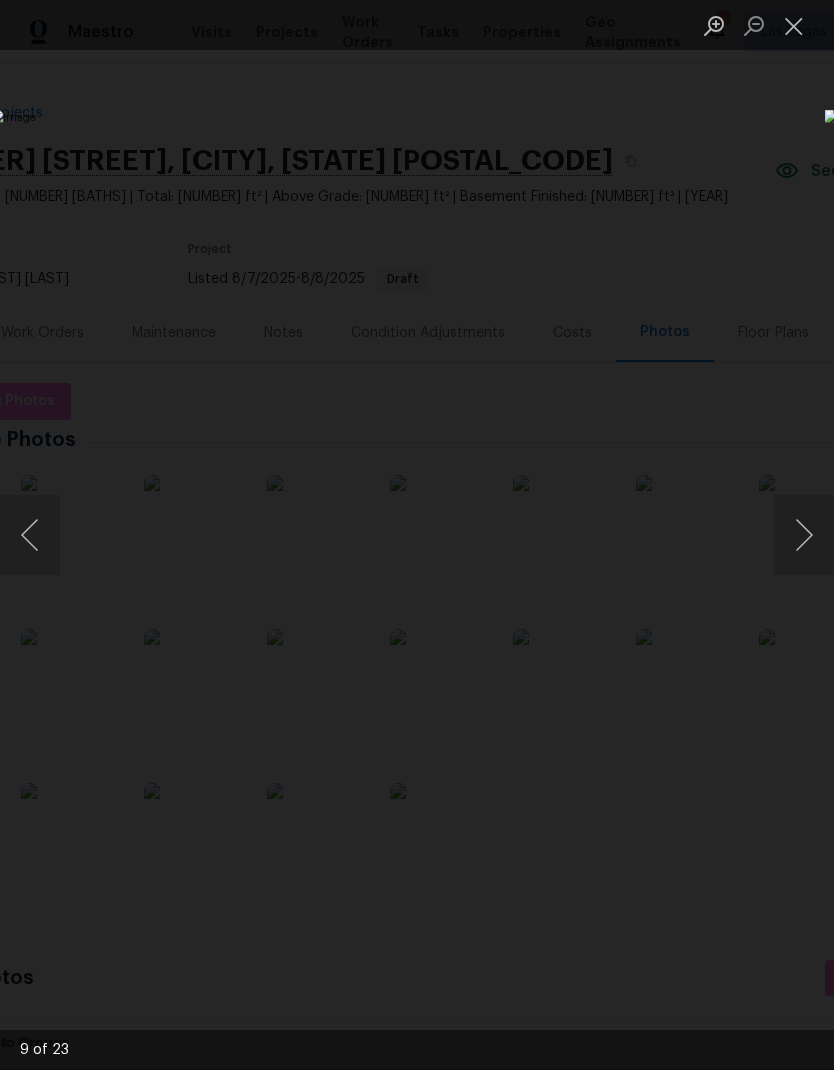 click at bounding box center [804, 535] 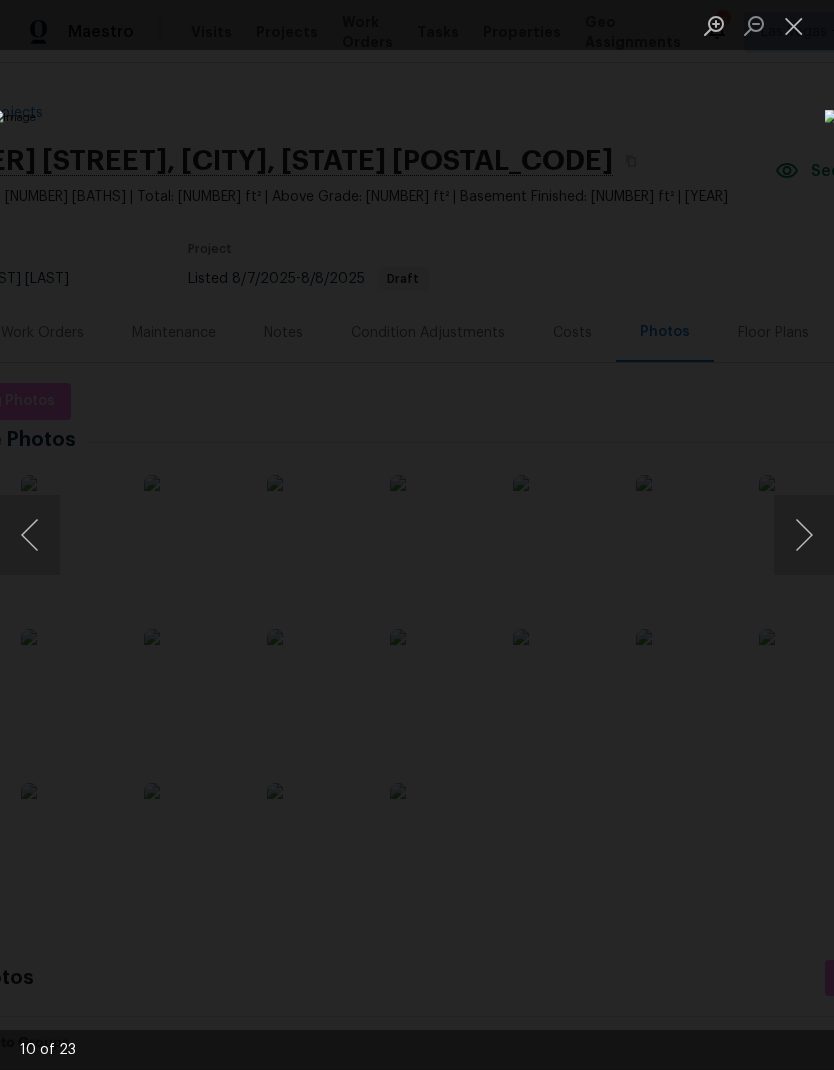 click at bounding box center (804, 535) 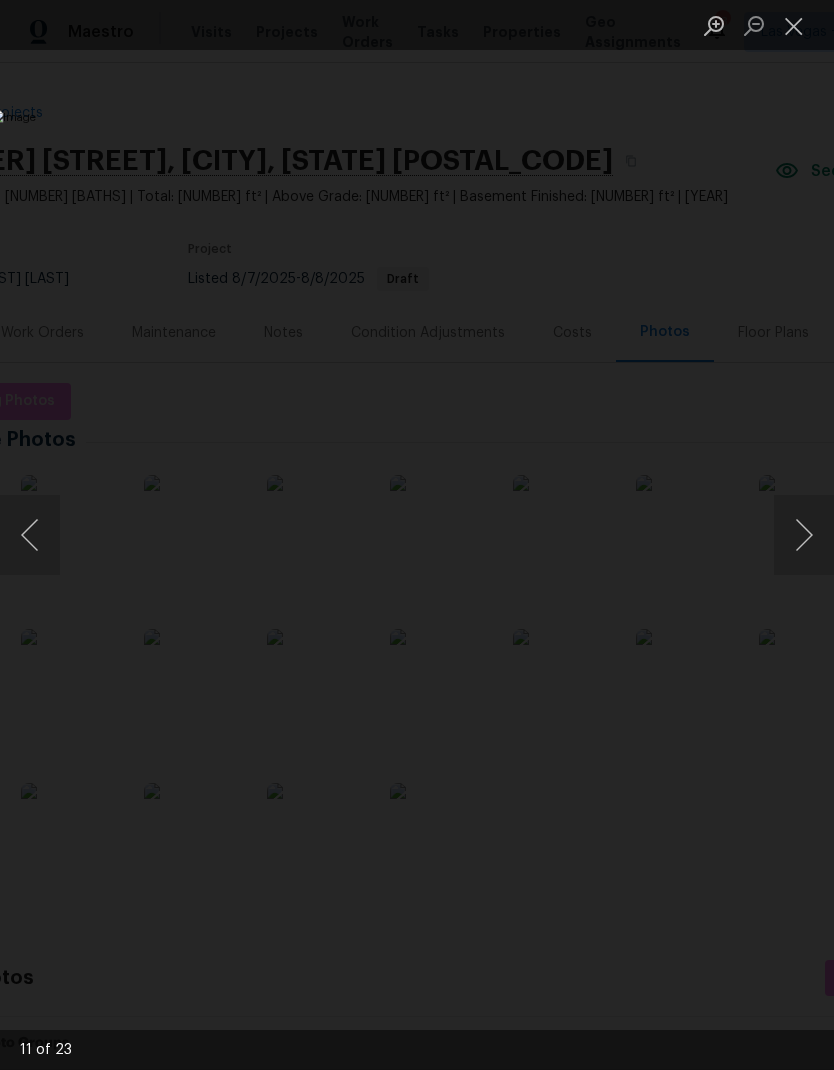 click at bounding box center [804, 535] 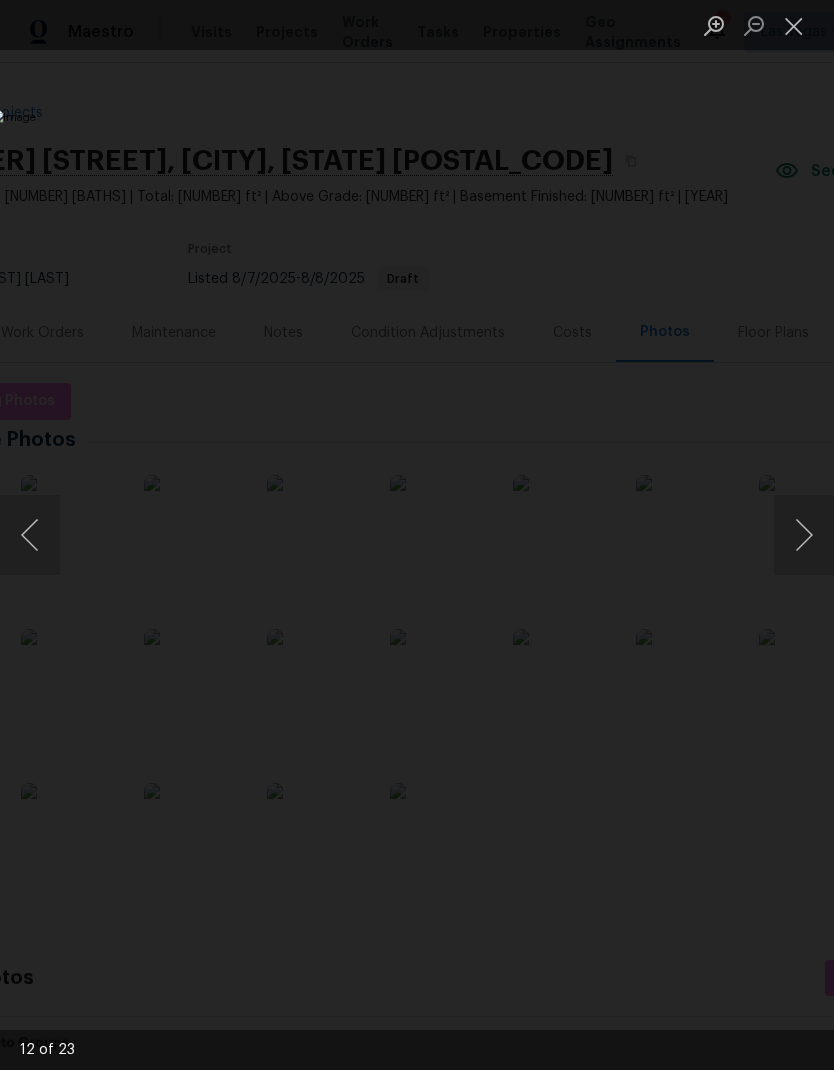 click at bounding box center [804, 535] 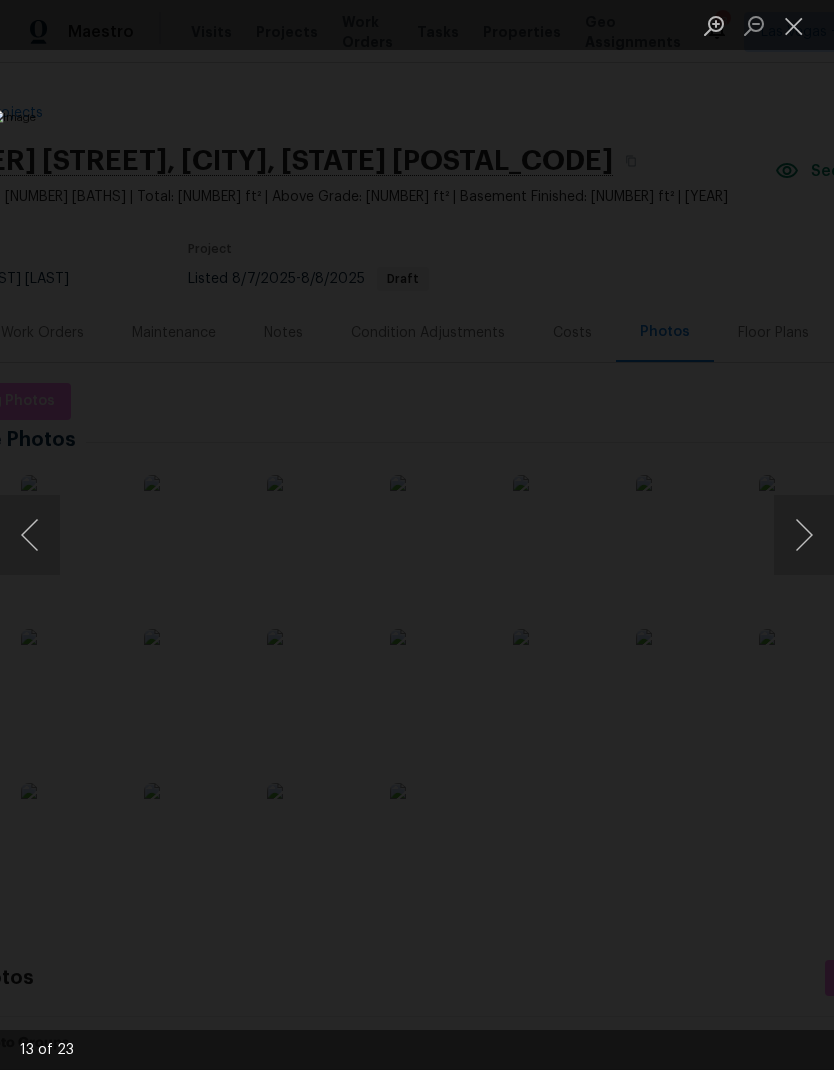click at bounding box center (804, 535) 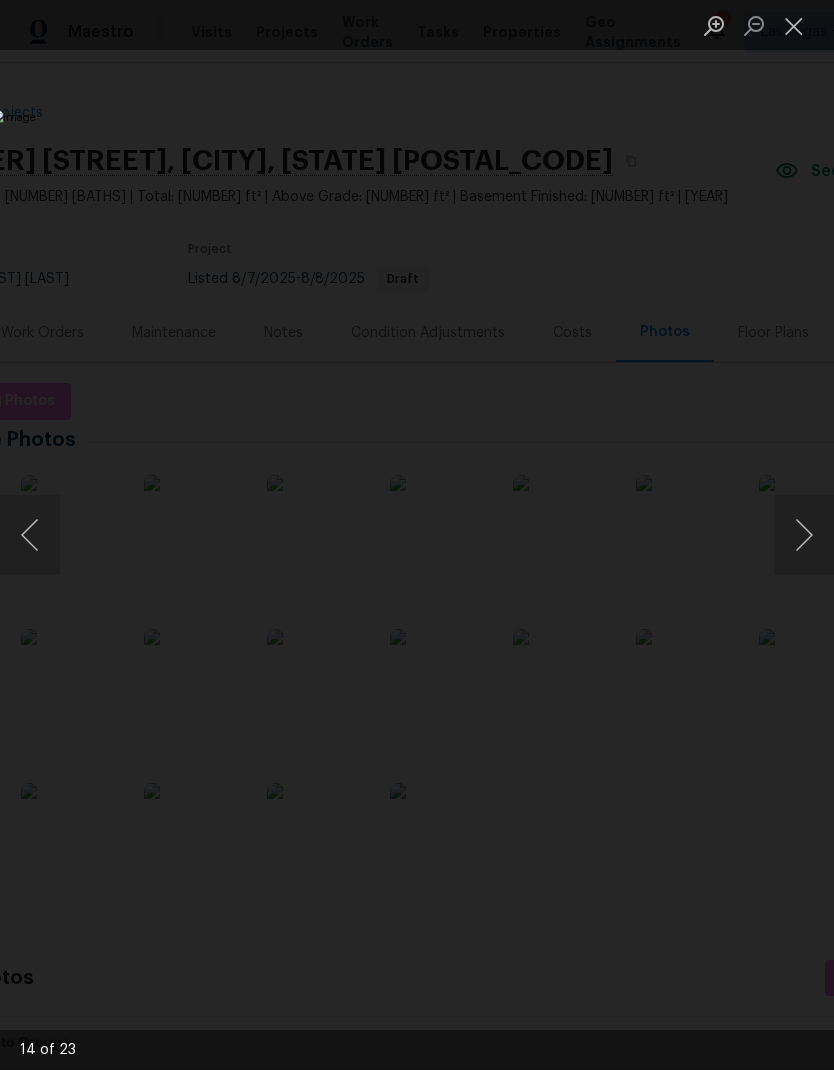 click at bounding box center (804, 535) 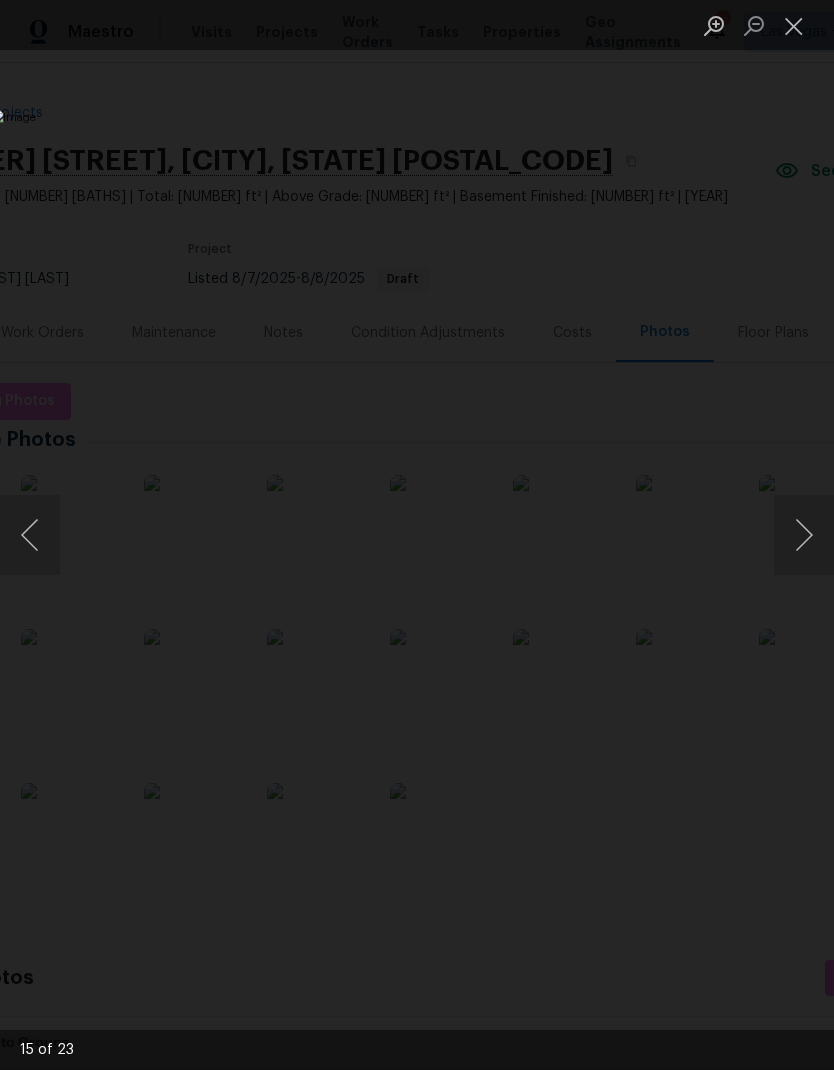 click at bounding box center (30, 535) 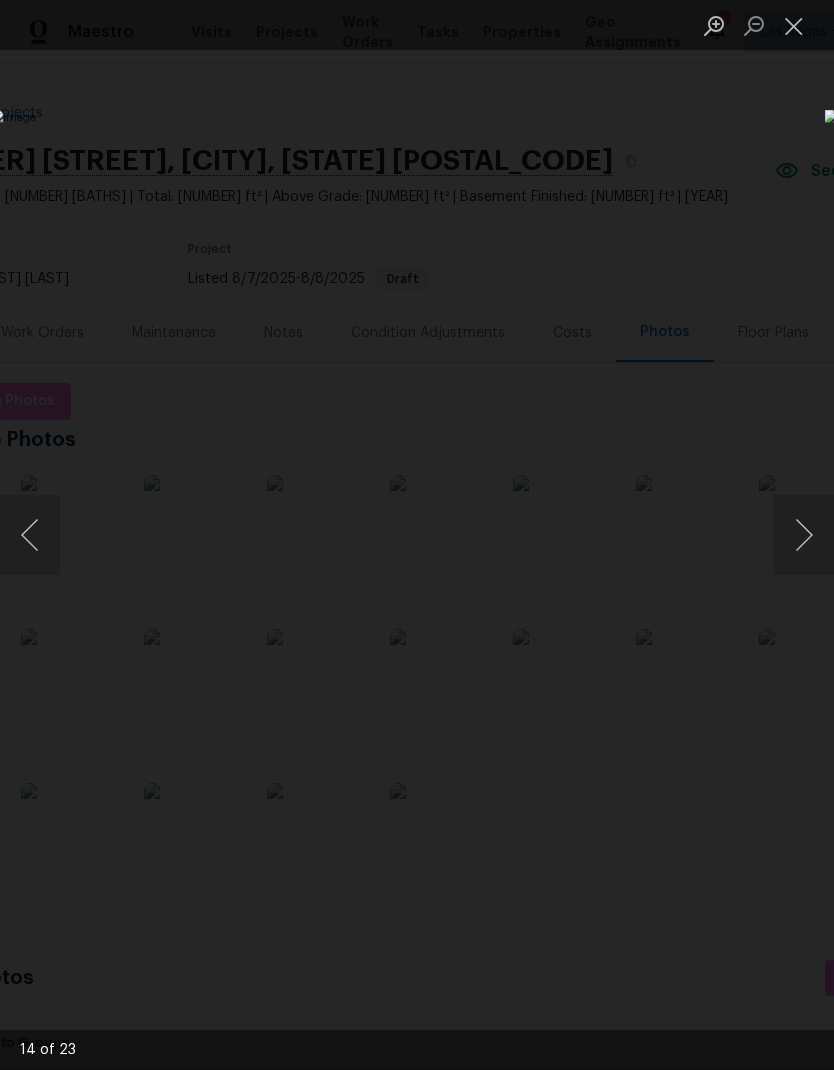 click at bounding box center [30, 535] 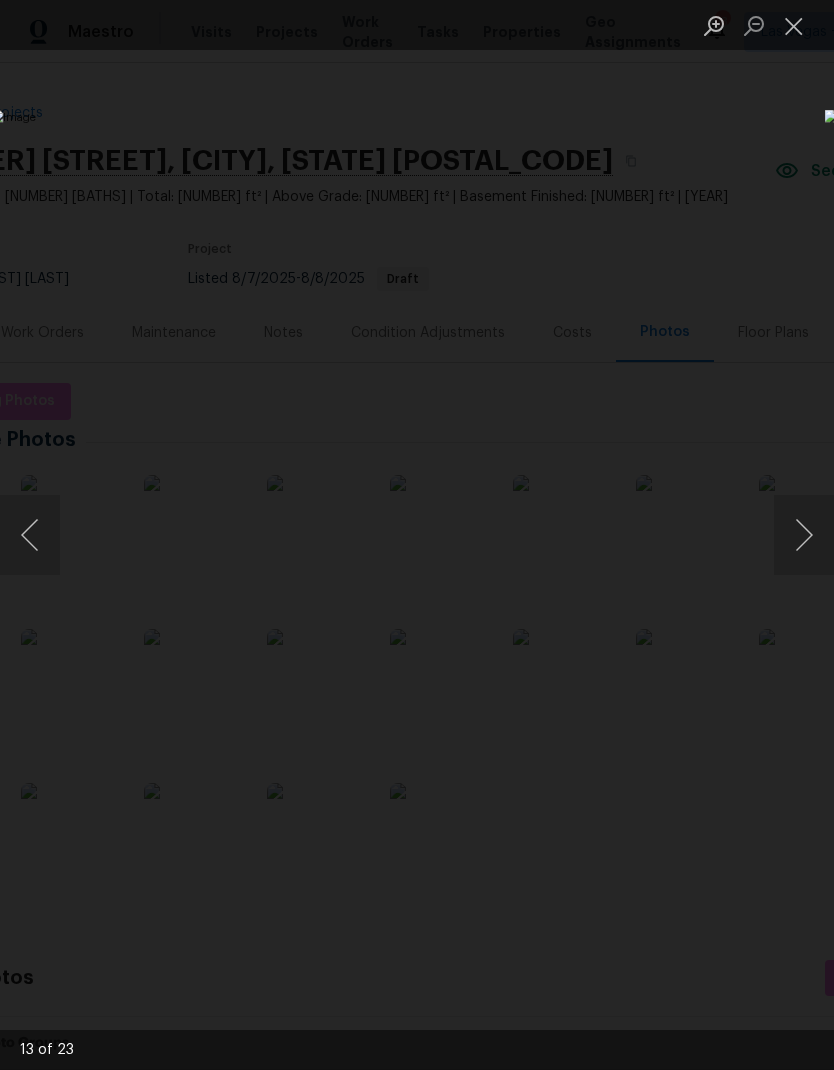 click at bounding box center (804, 535) 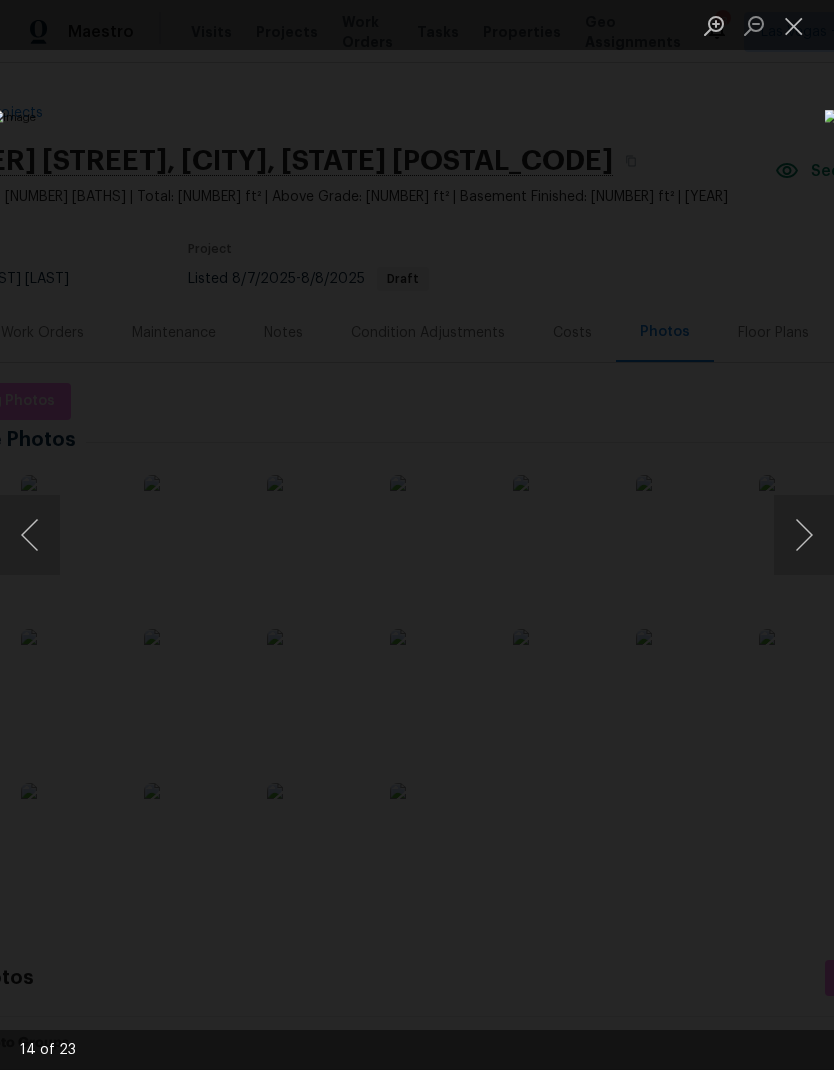 click at bounding box center [804, 535] 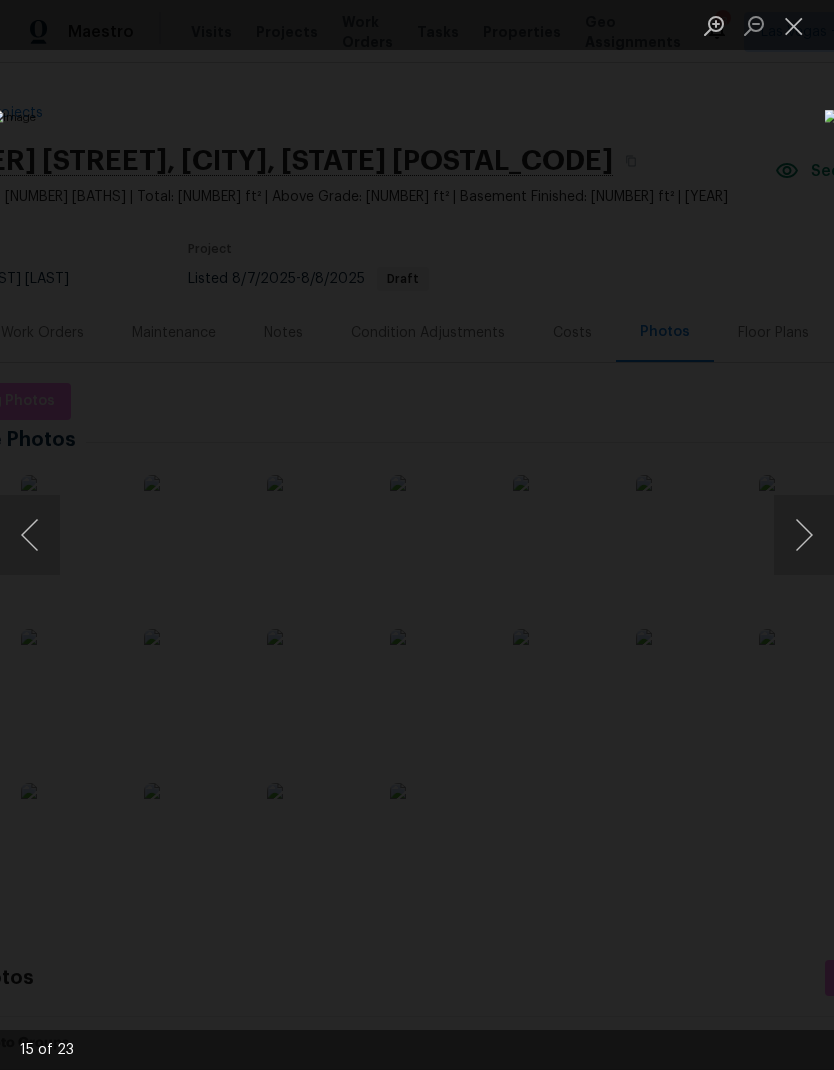 click at bounding box center [30, 535] 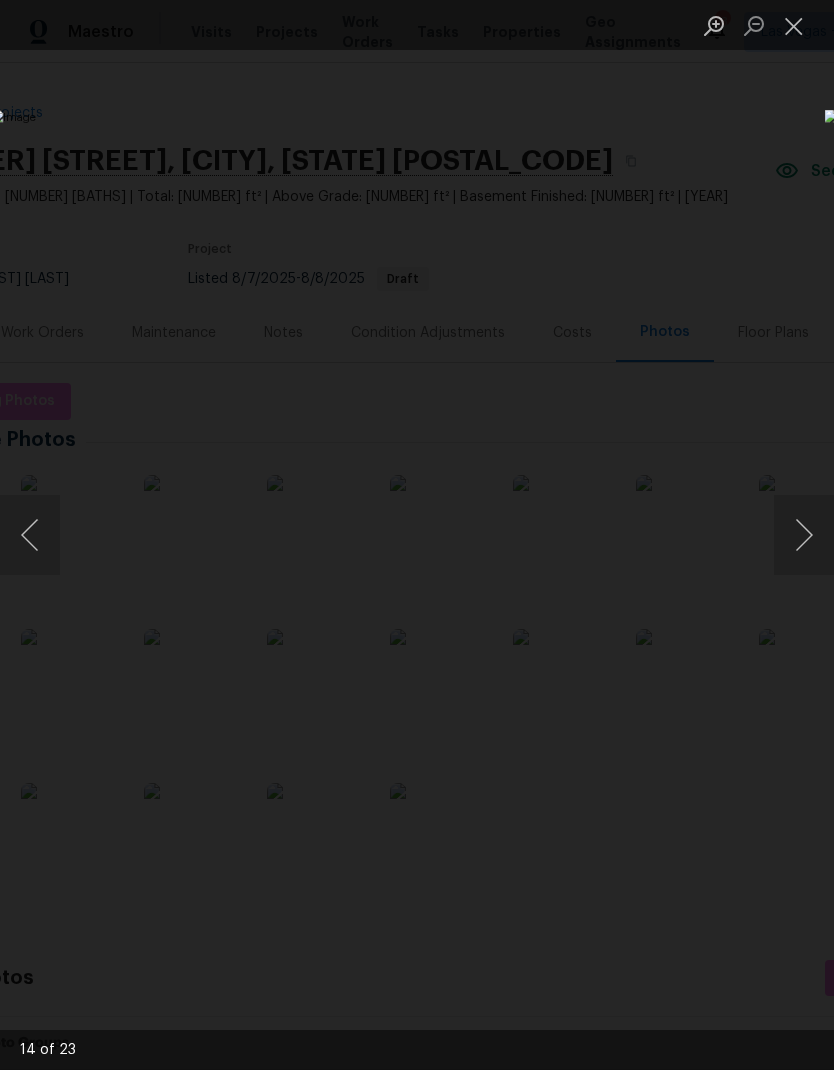 click at bounding box center (804, 535) 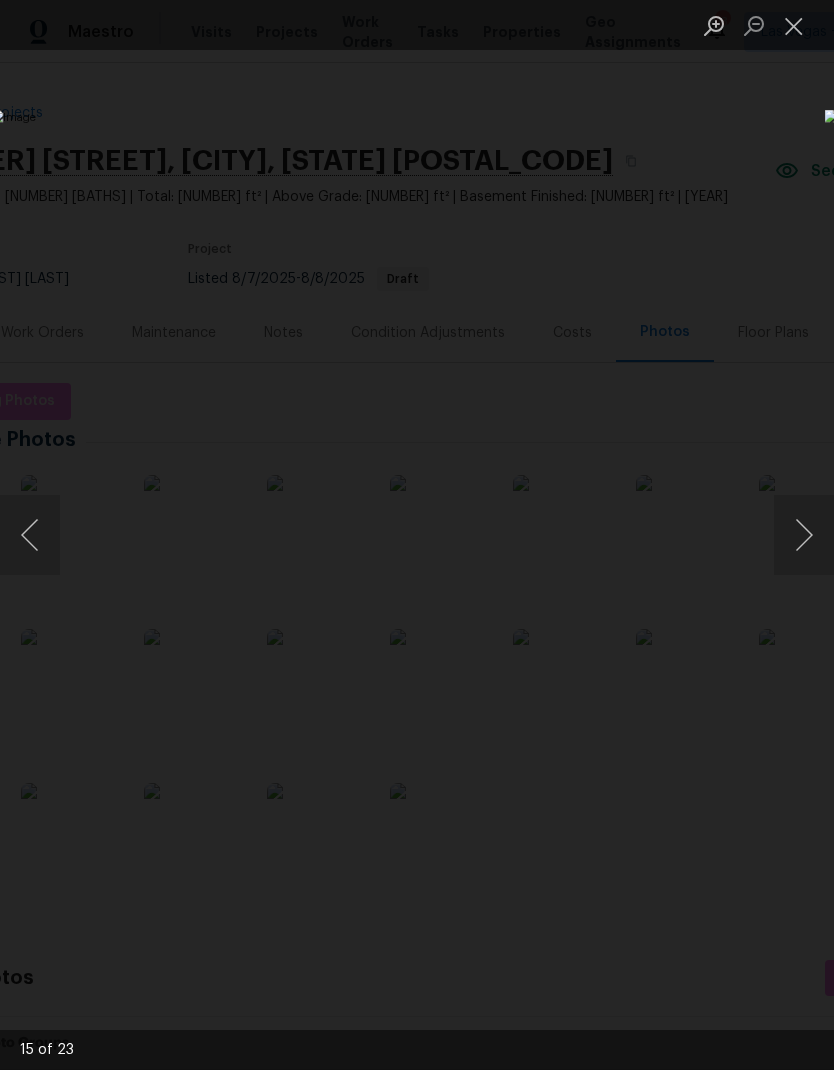 click at bounding box center [804, 535] 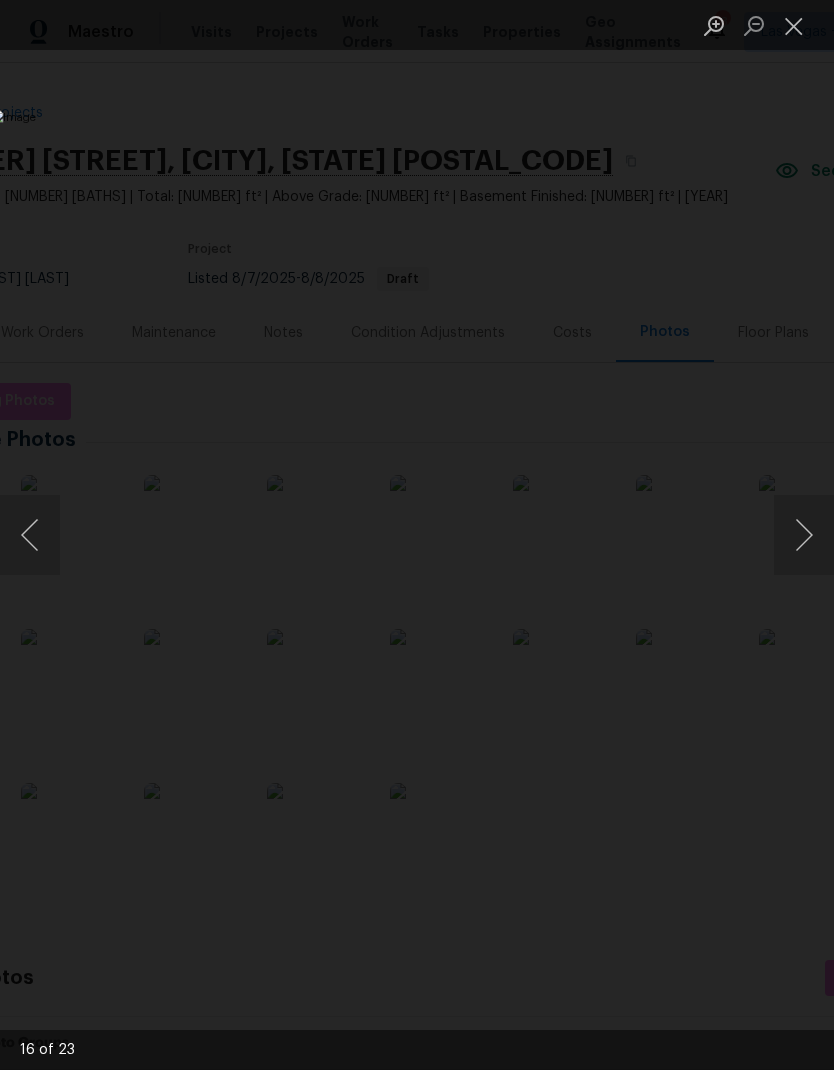 click at bounding box center (804, 535) 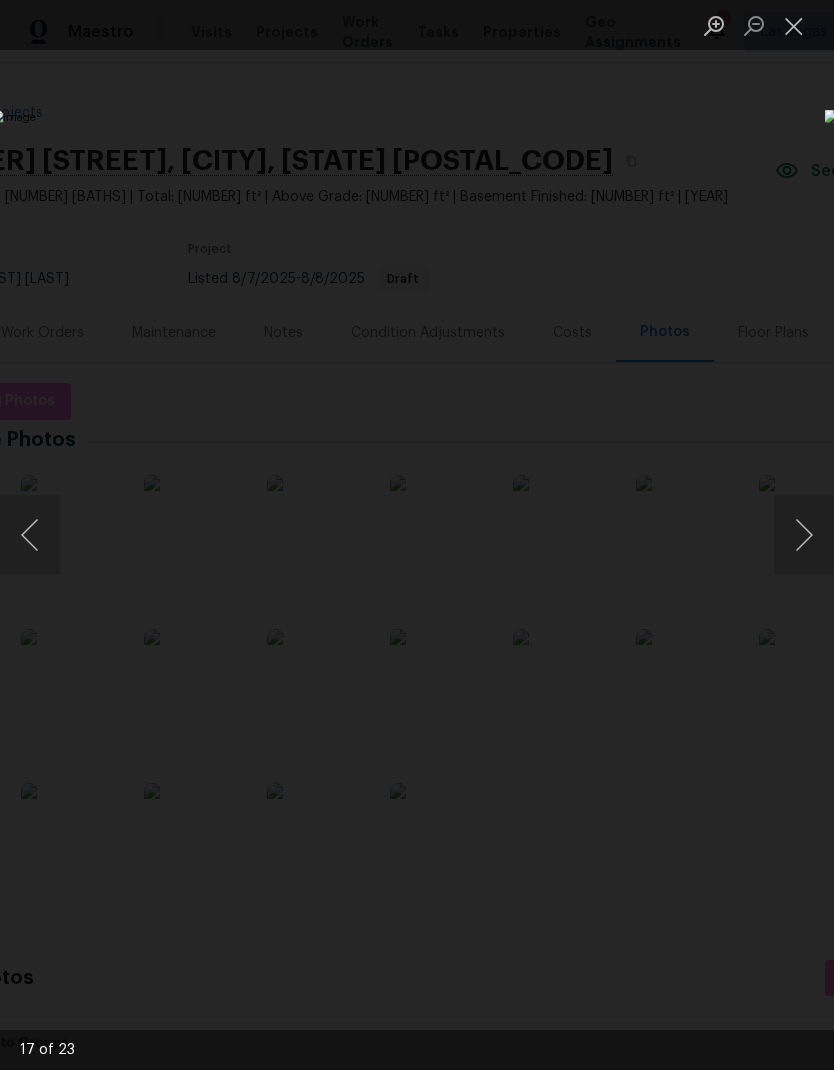 click at bounding box center (804, 535) 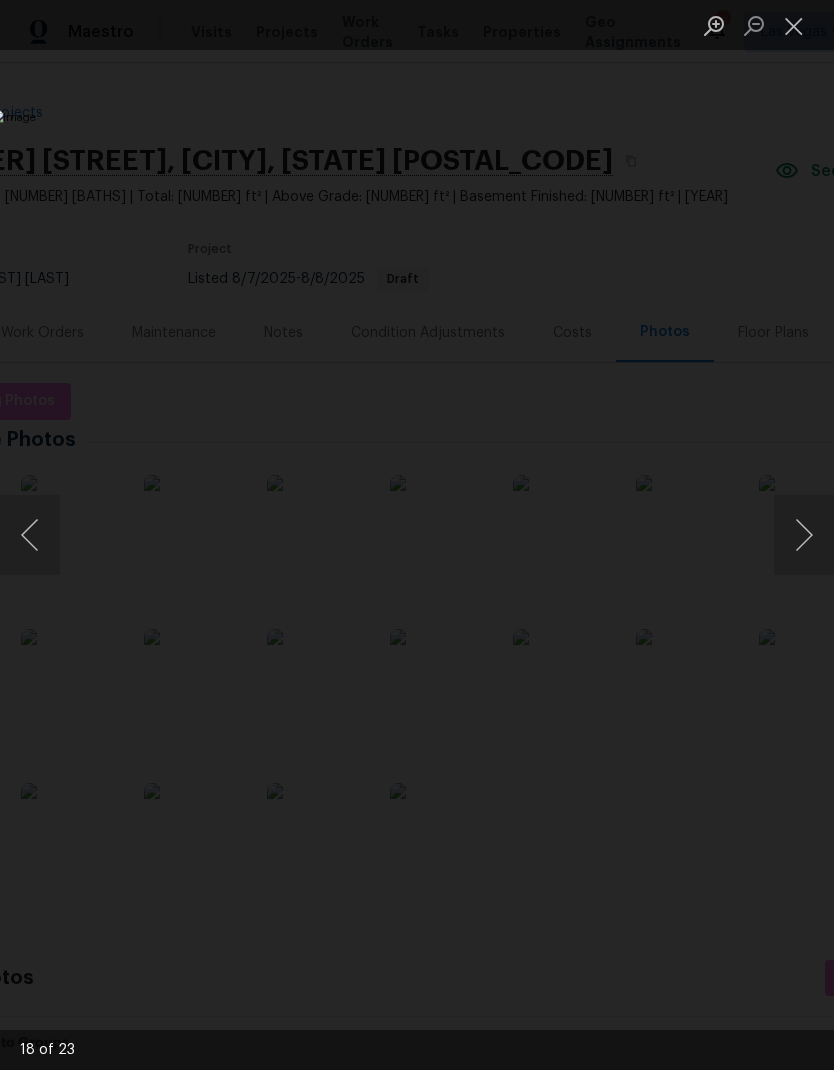 click at bounding box center [804, 535] 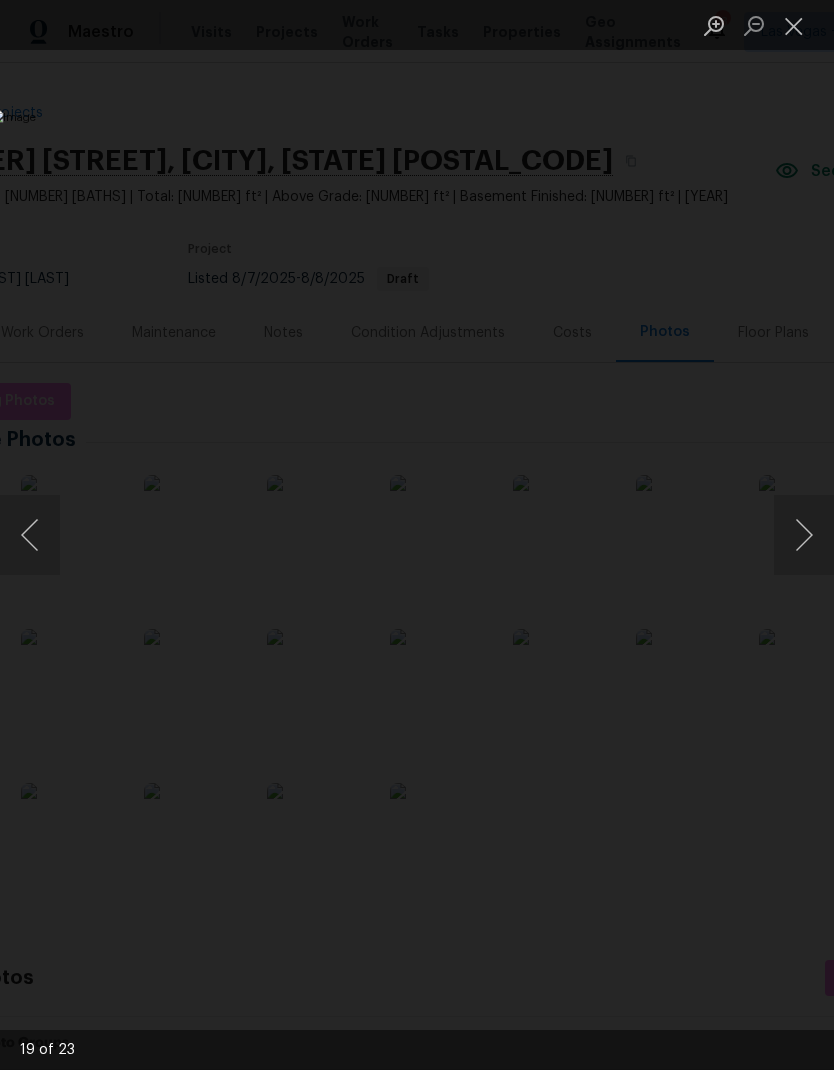 click at bounding box center [804, 535] 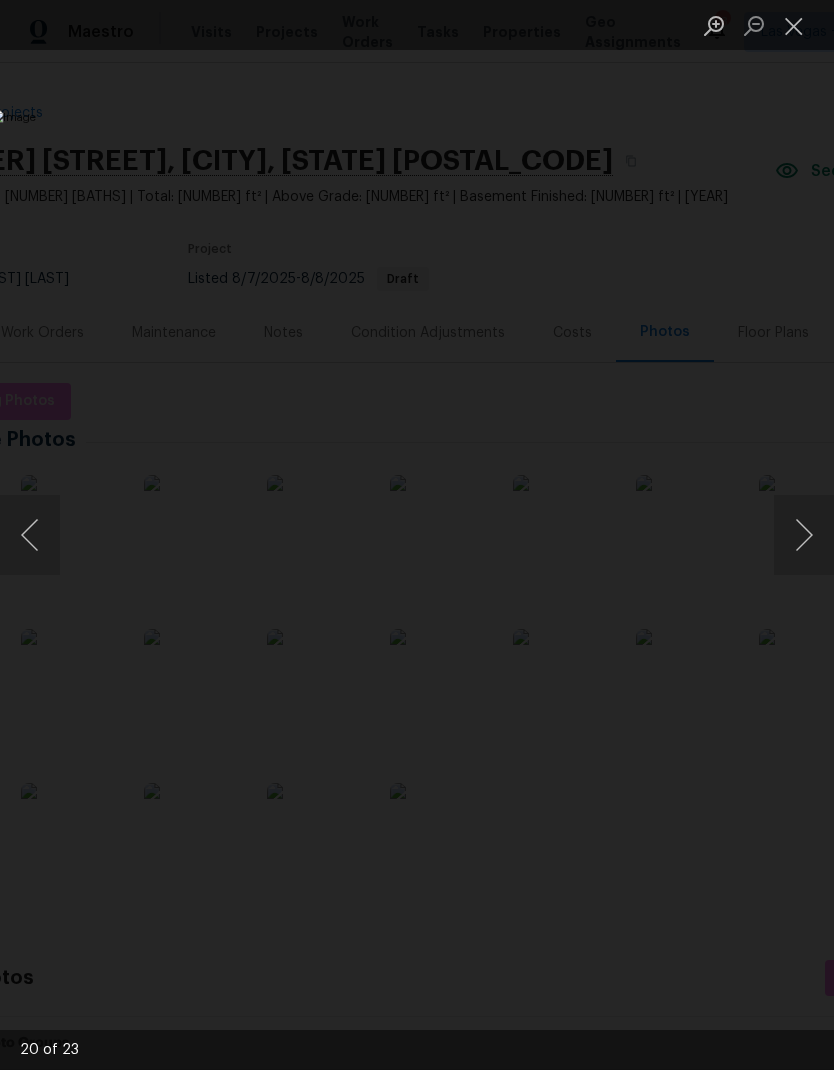 click at bounding box center [804, 535] 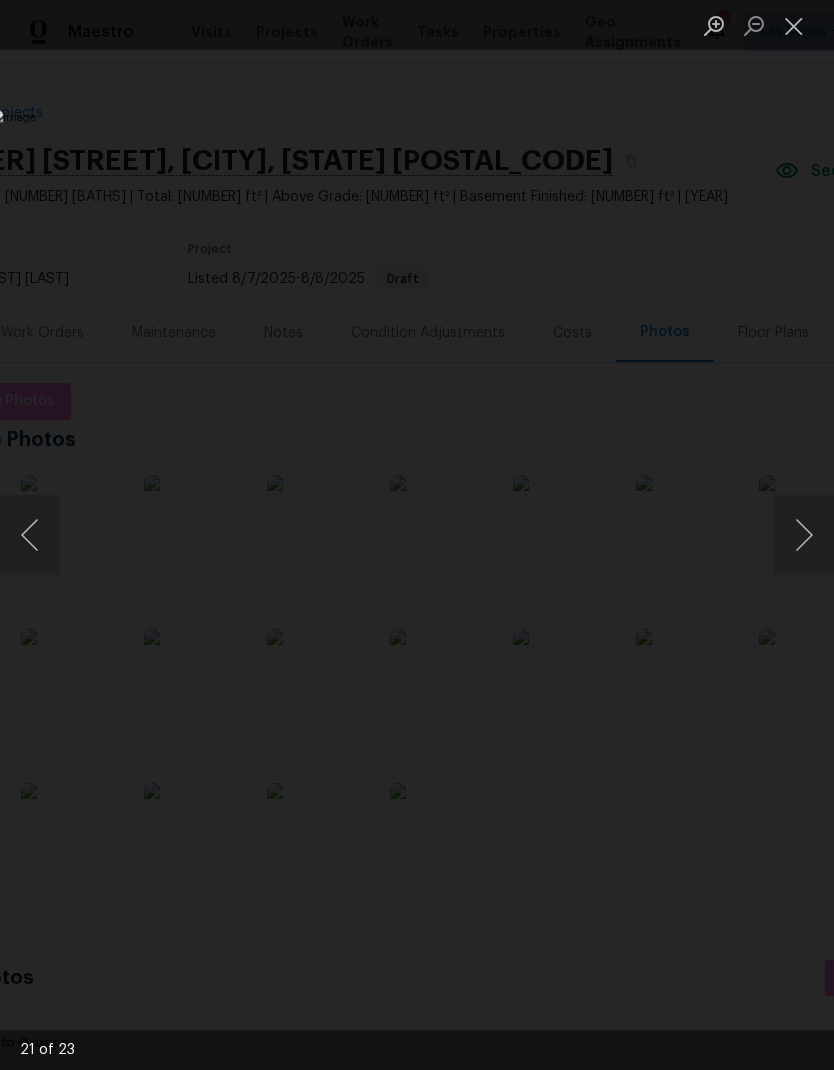 click at bounding box center (804, 535) 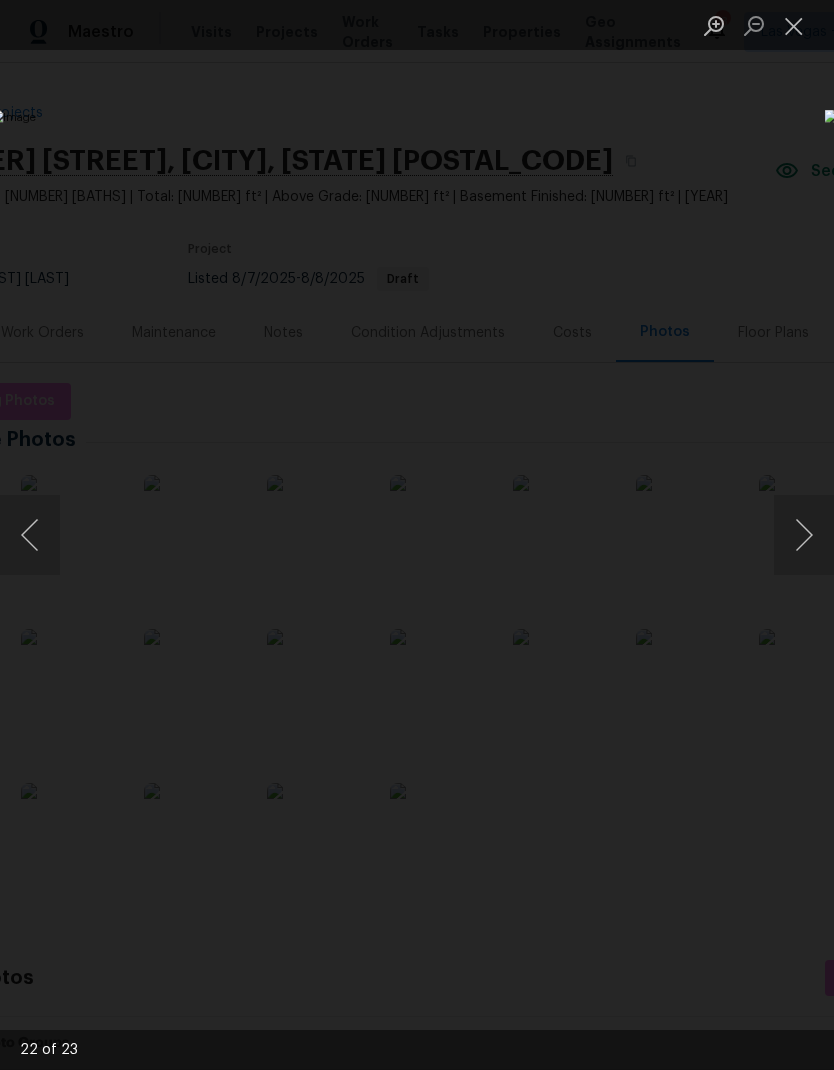 click at bounding box center (804, 535) 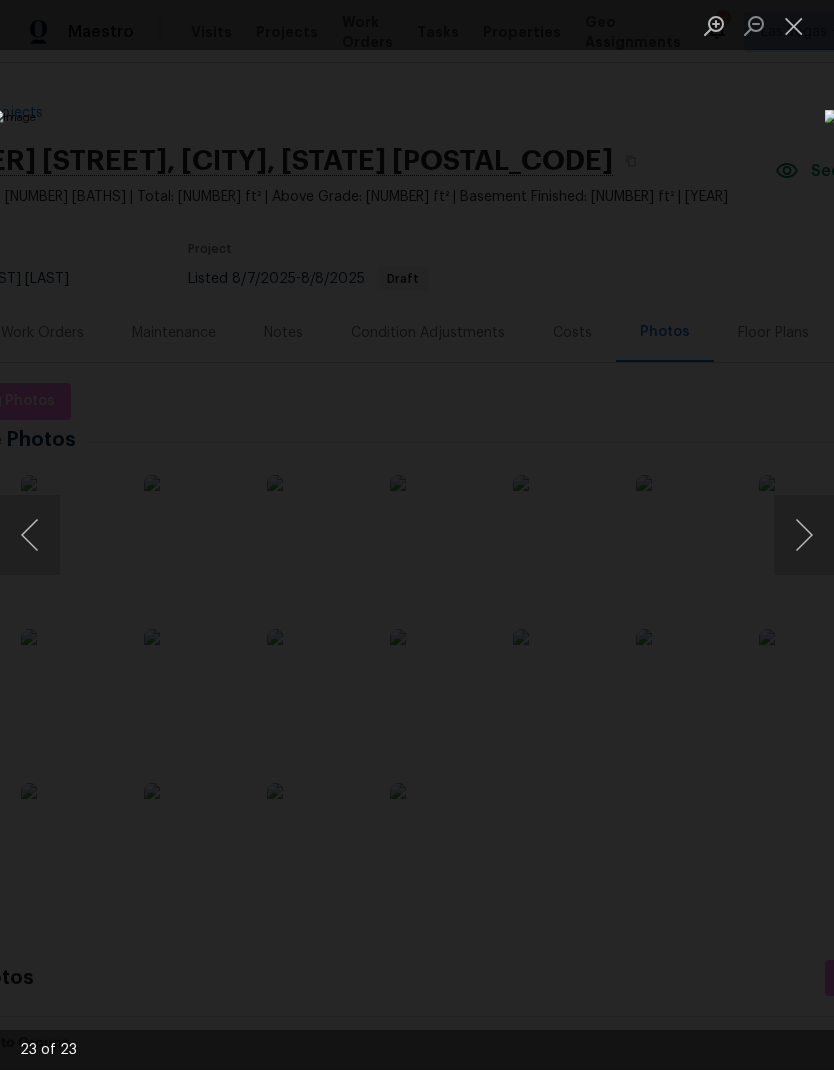 click at bounding box center (30, 535) 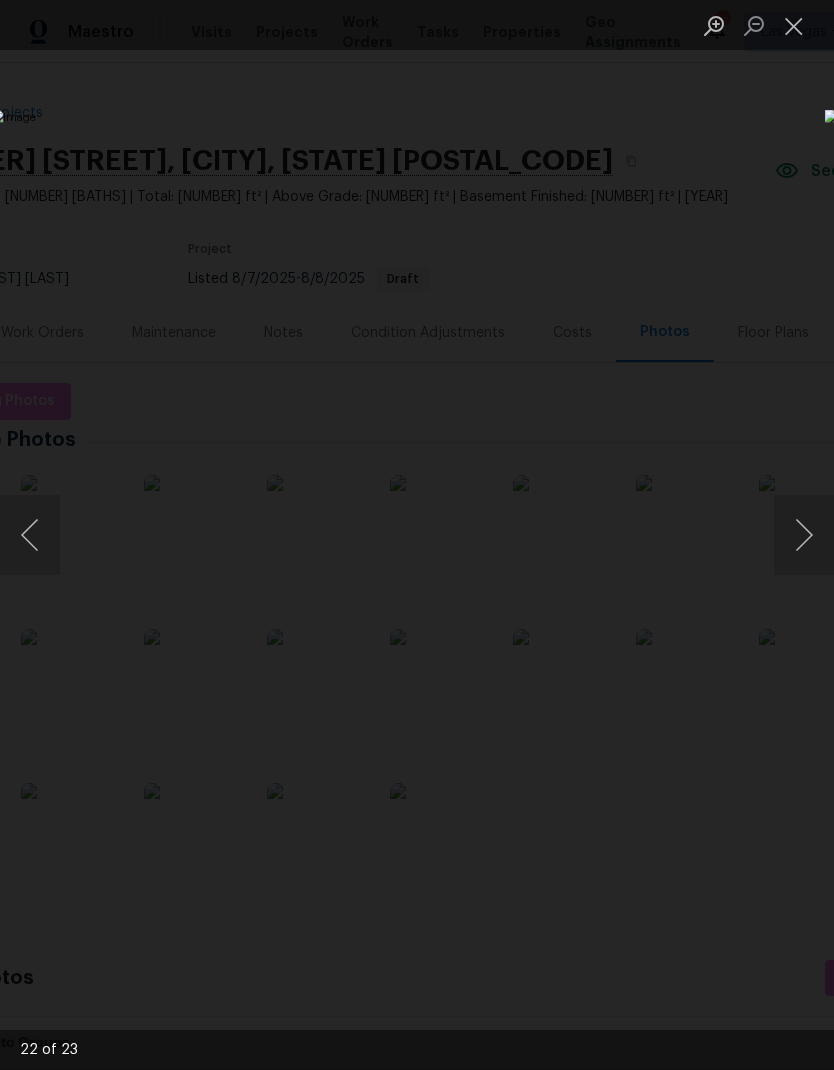 click at bounding box center [804, 535] 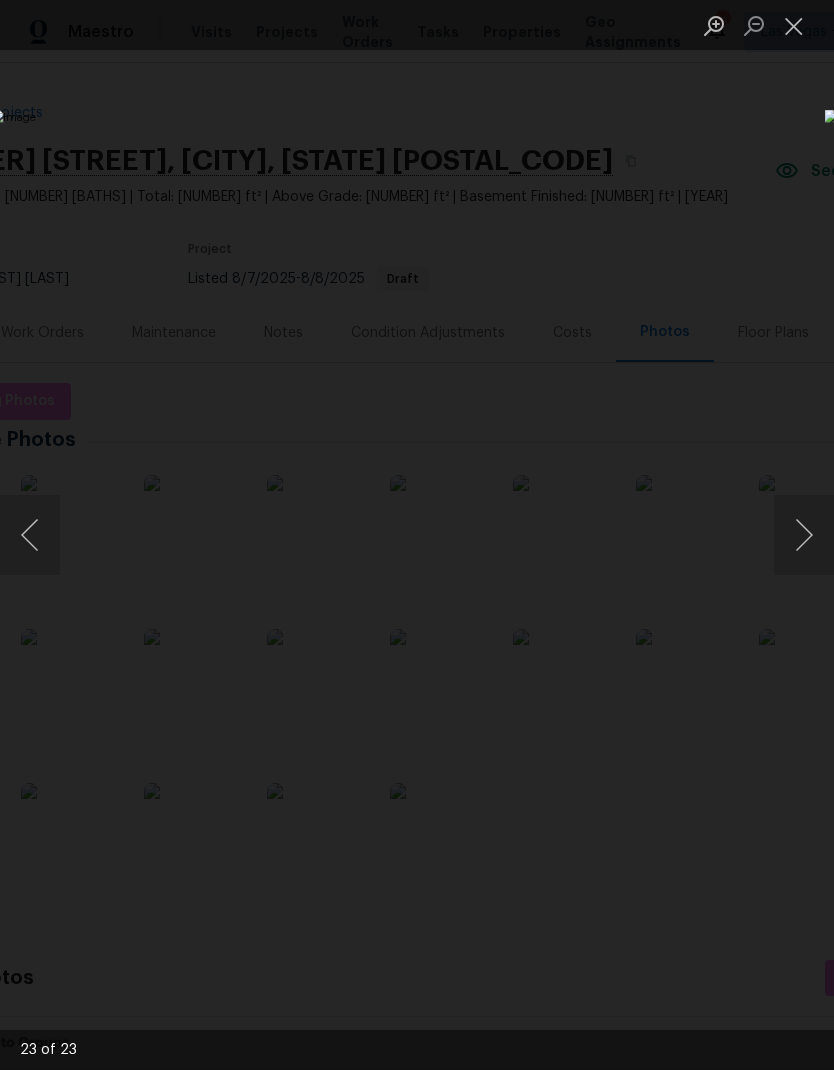 click at bounding box center [804, 535] 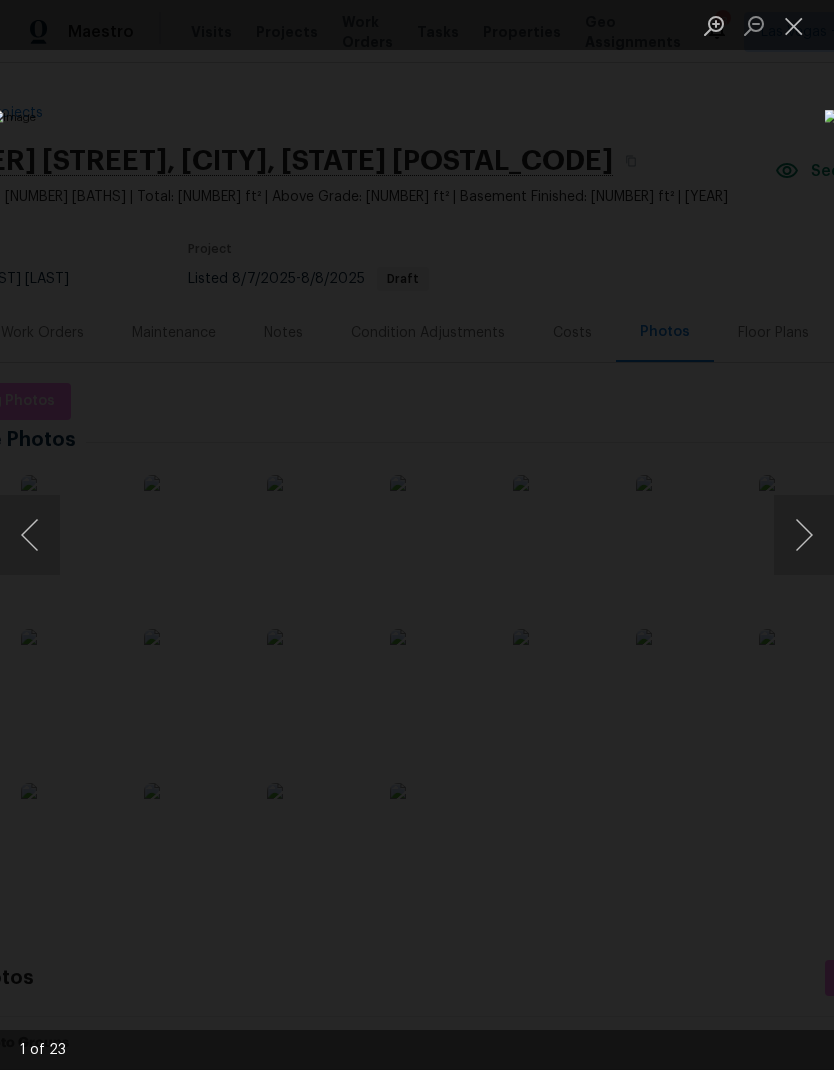 click at bounding box center (804, 535) 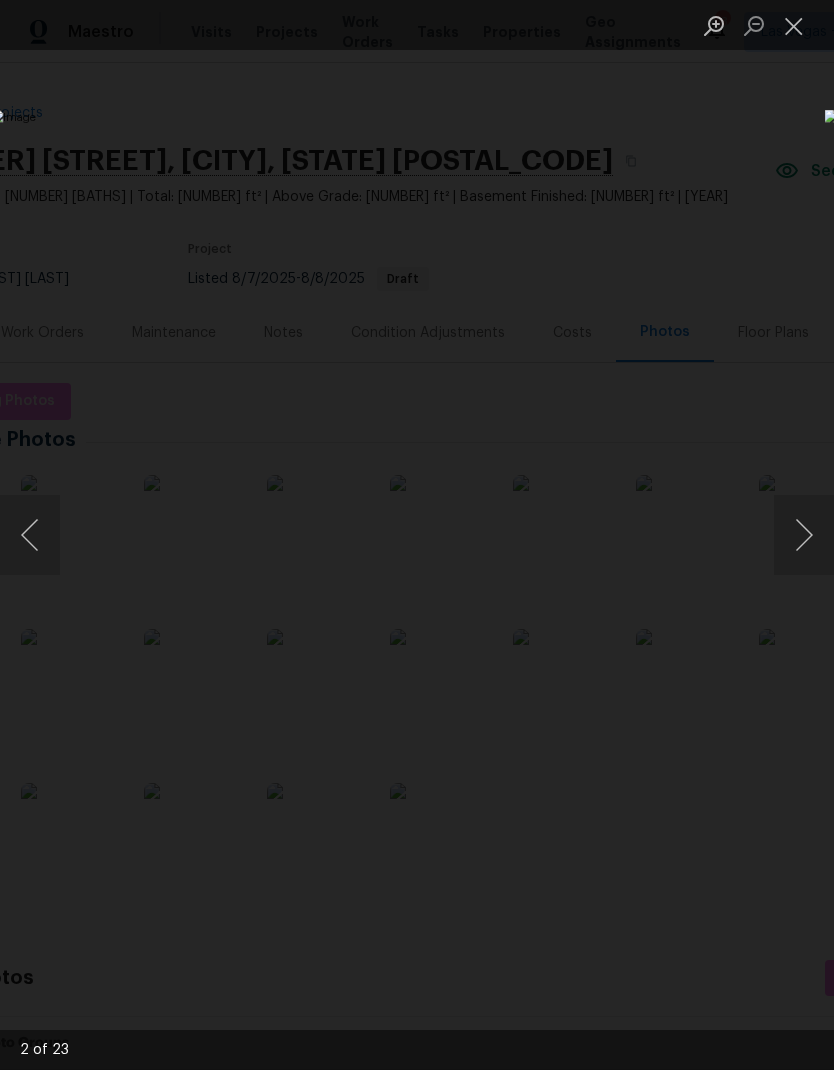 click at bounding box center (804, 535) 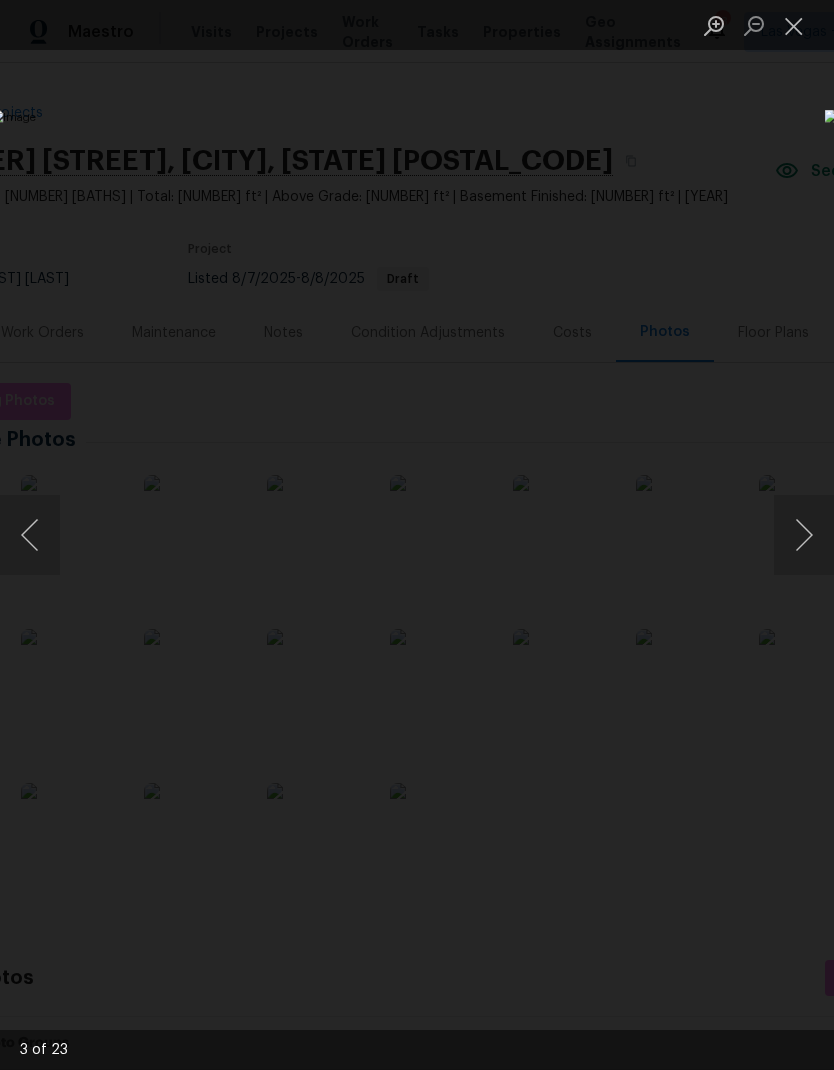 click at bounding box center [417, 535] 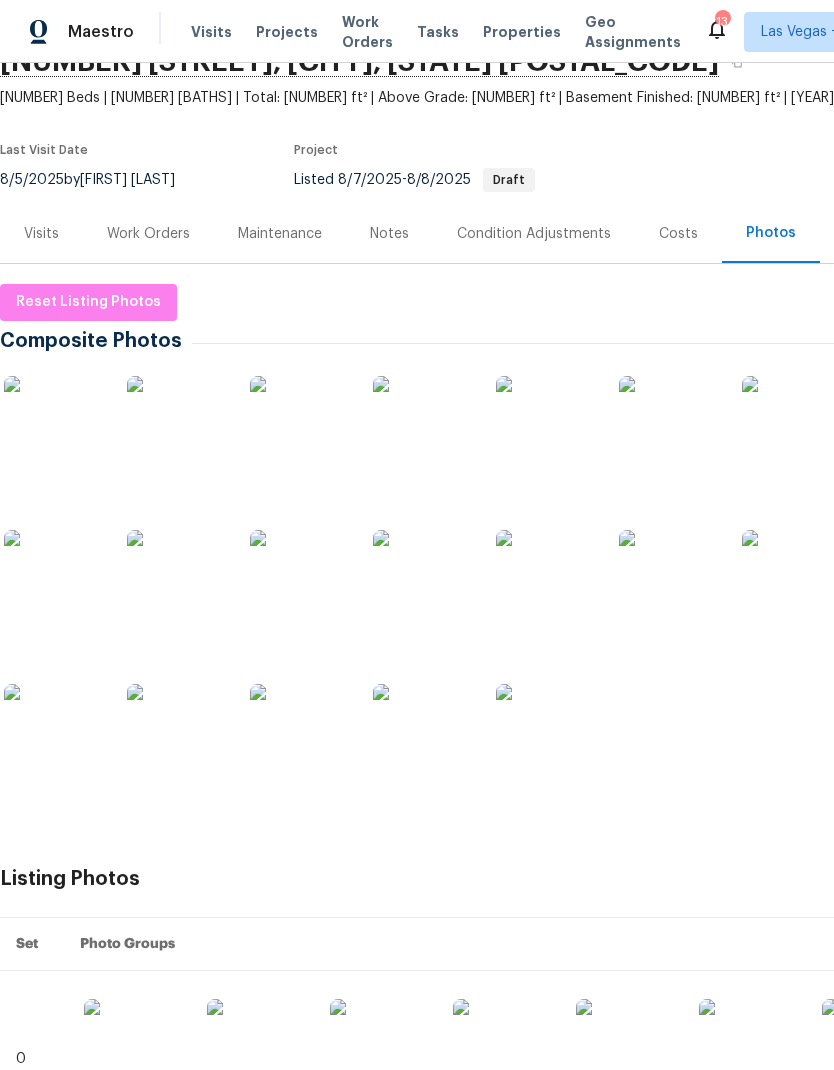 scroll, scrollTop: 89, scrollLeft: 0, axis: vertical 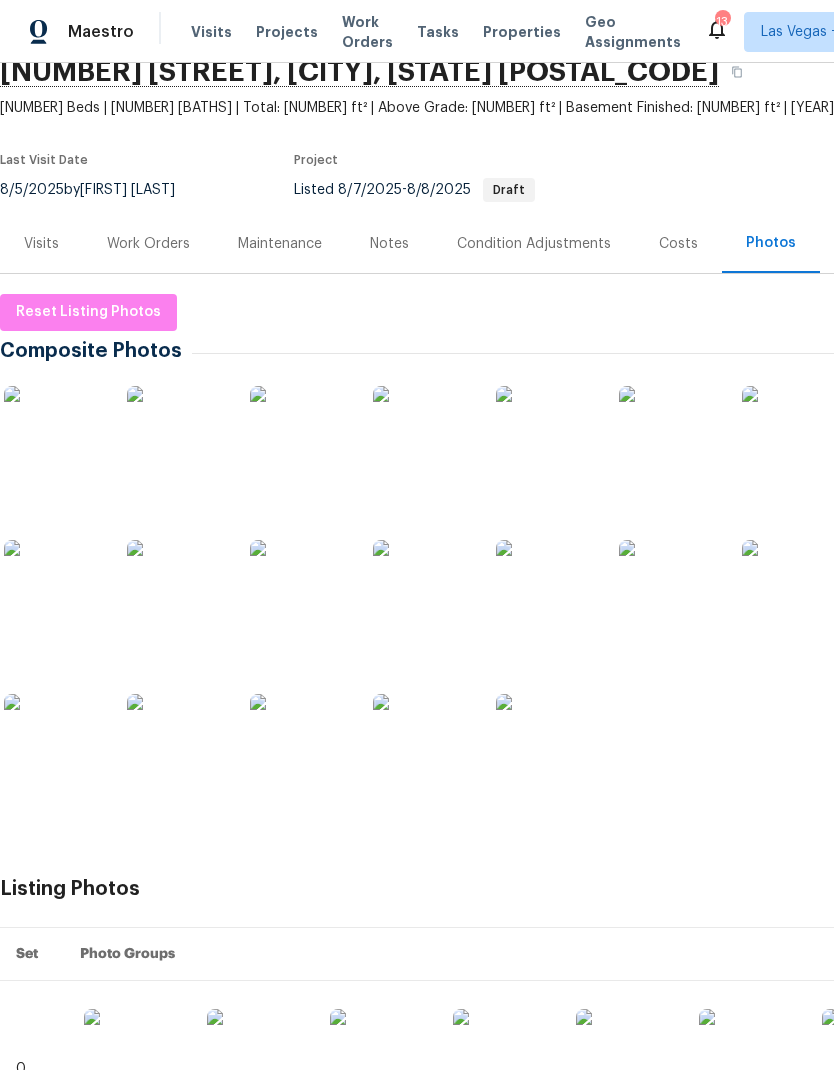 click at bounding box center (54, 436) 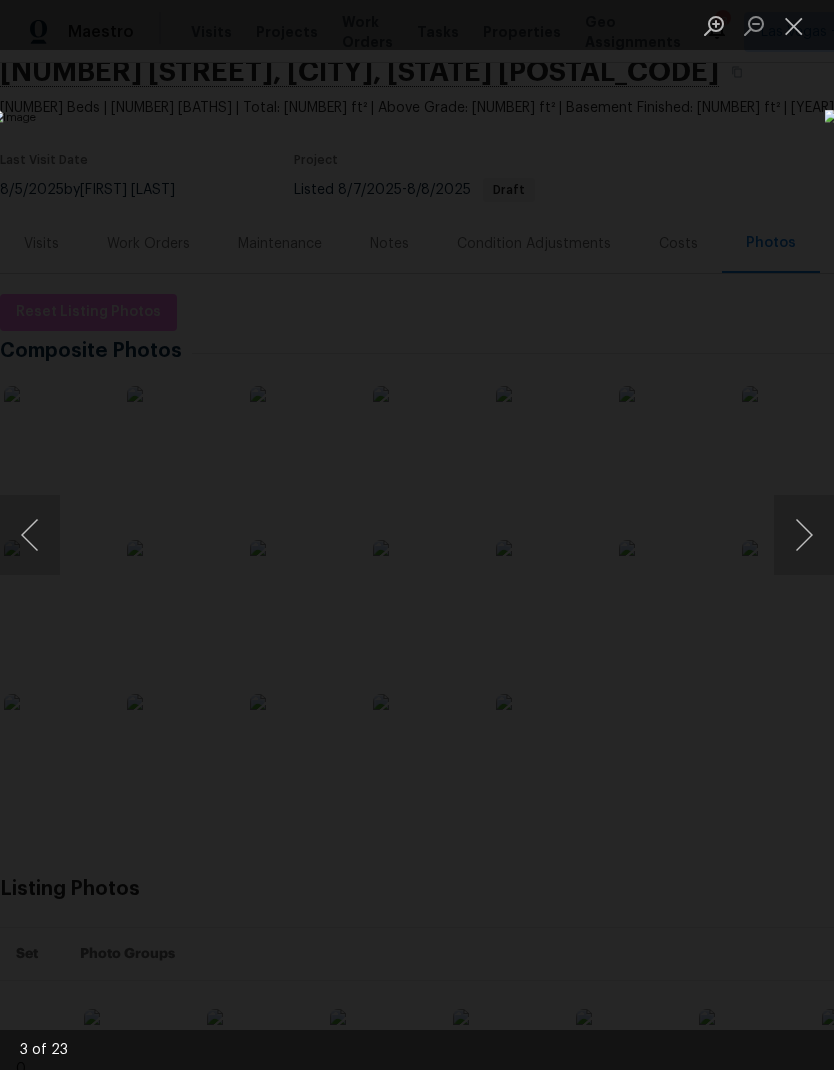 click at bounding box center [804, 535] 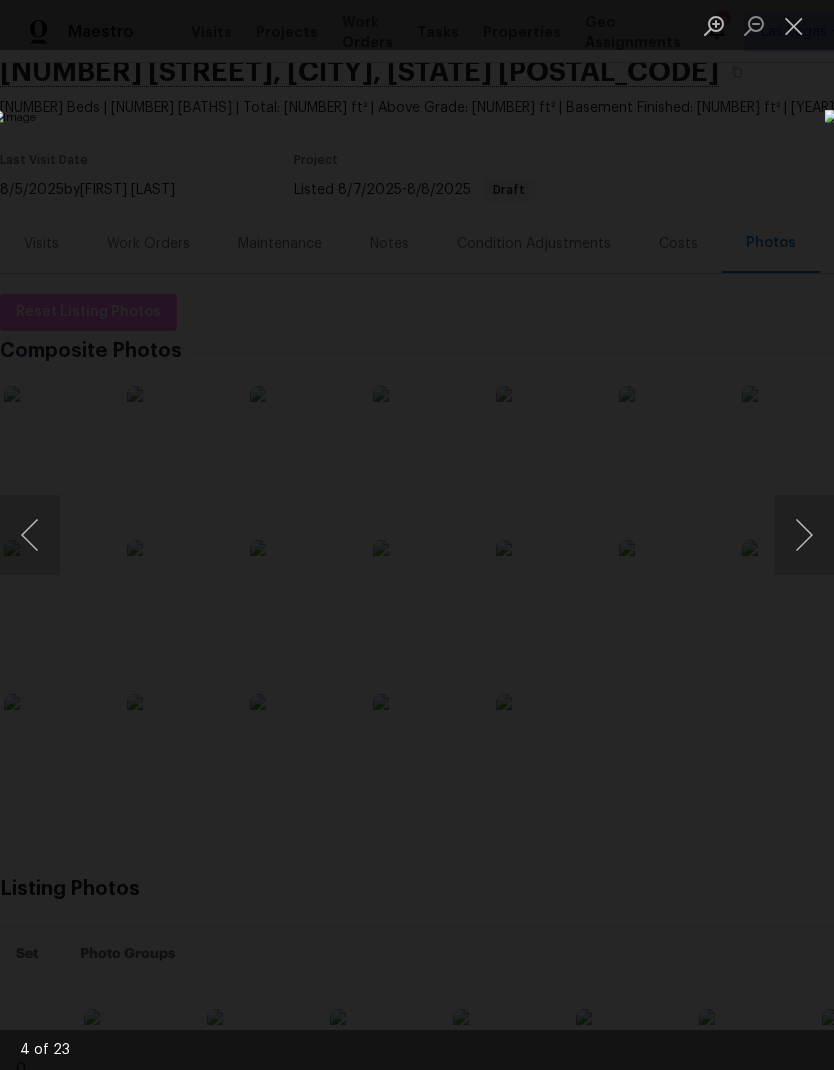 click at bounding box center [804, 535] 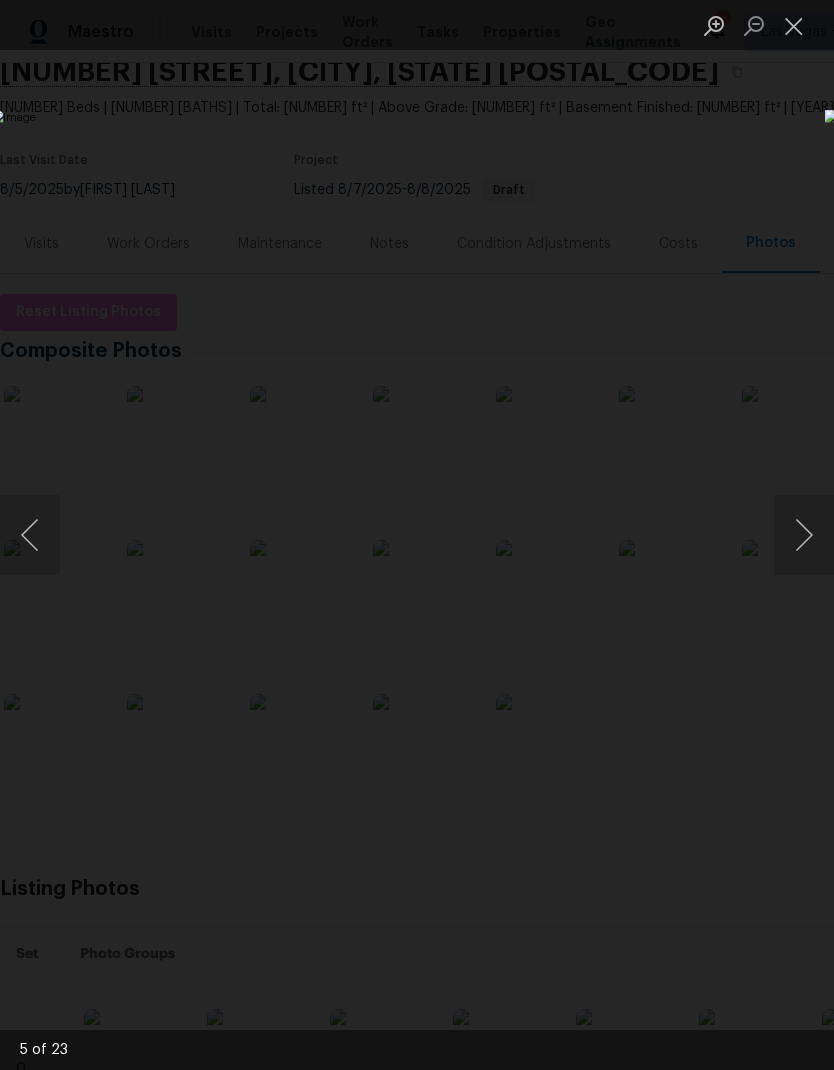 click at bounding box center [804, 535] 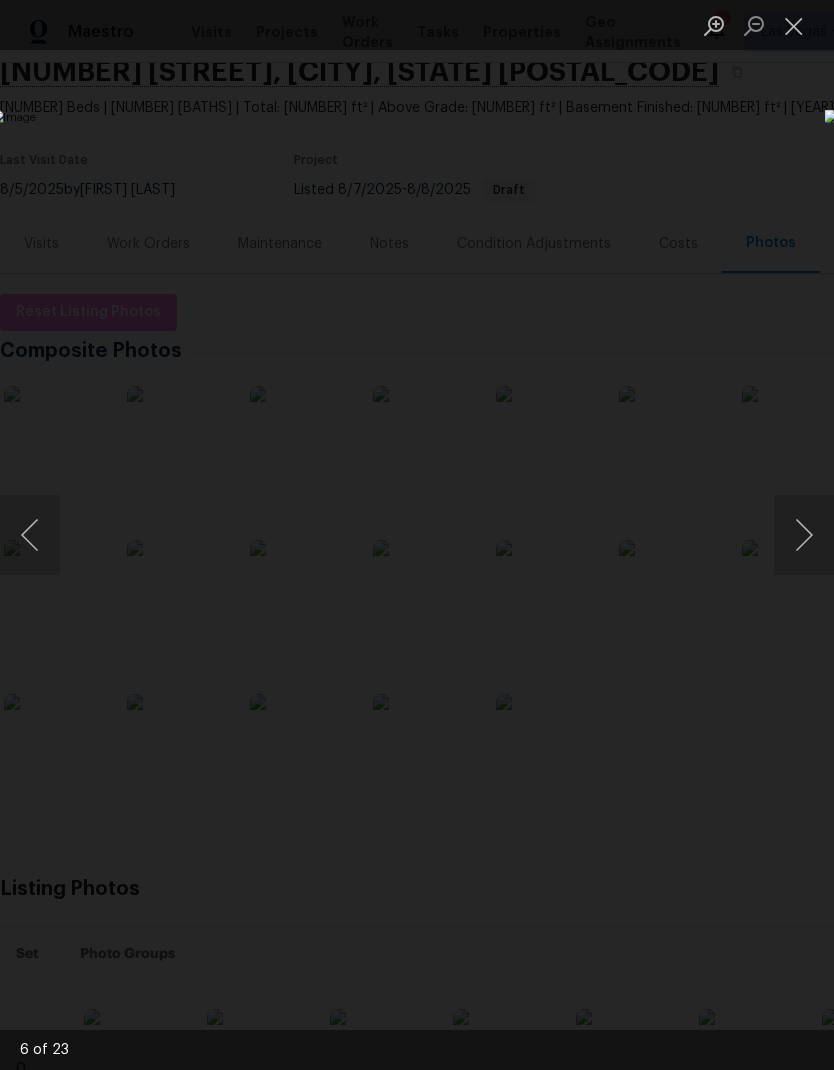 click at bounding box center [804, 535] 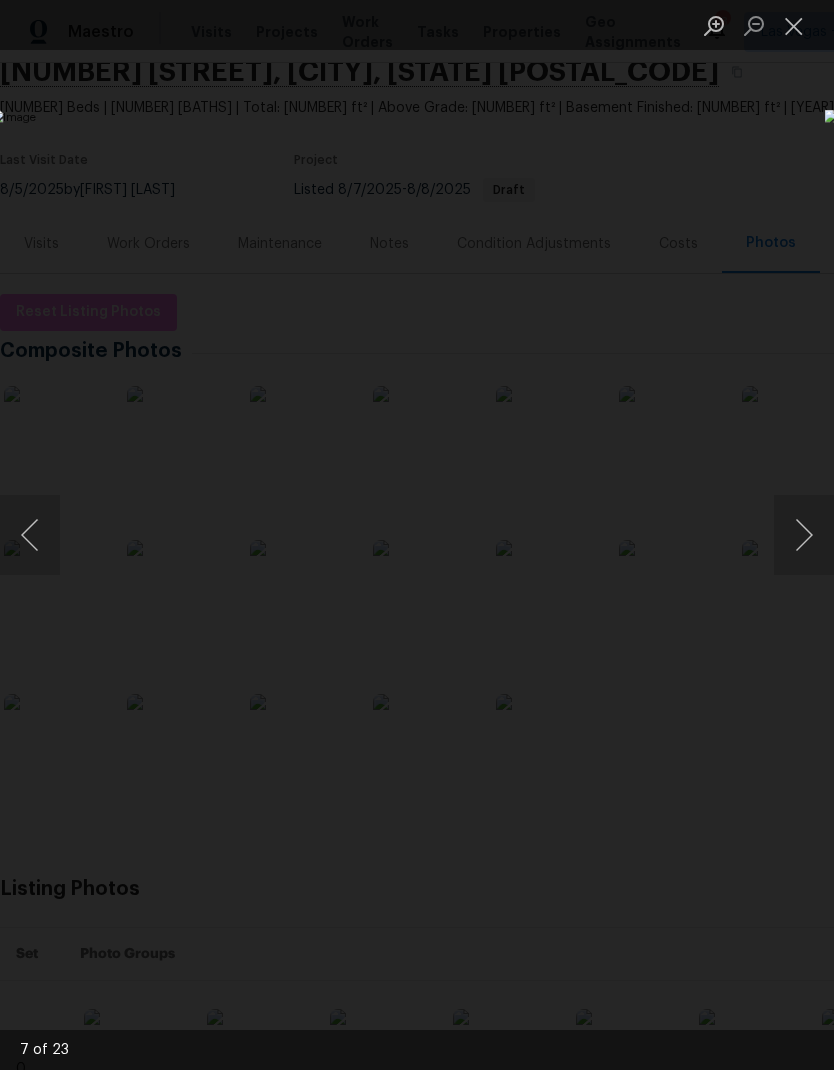 click at bounding box center (804, 535) 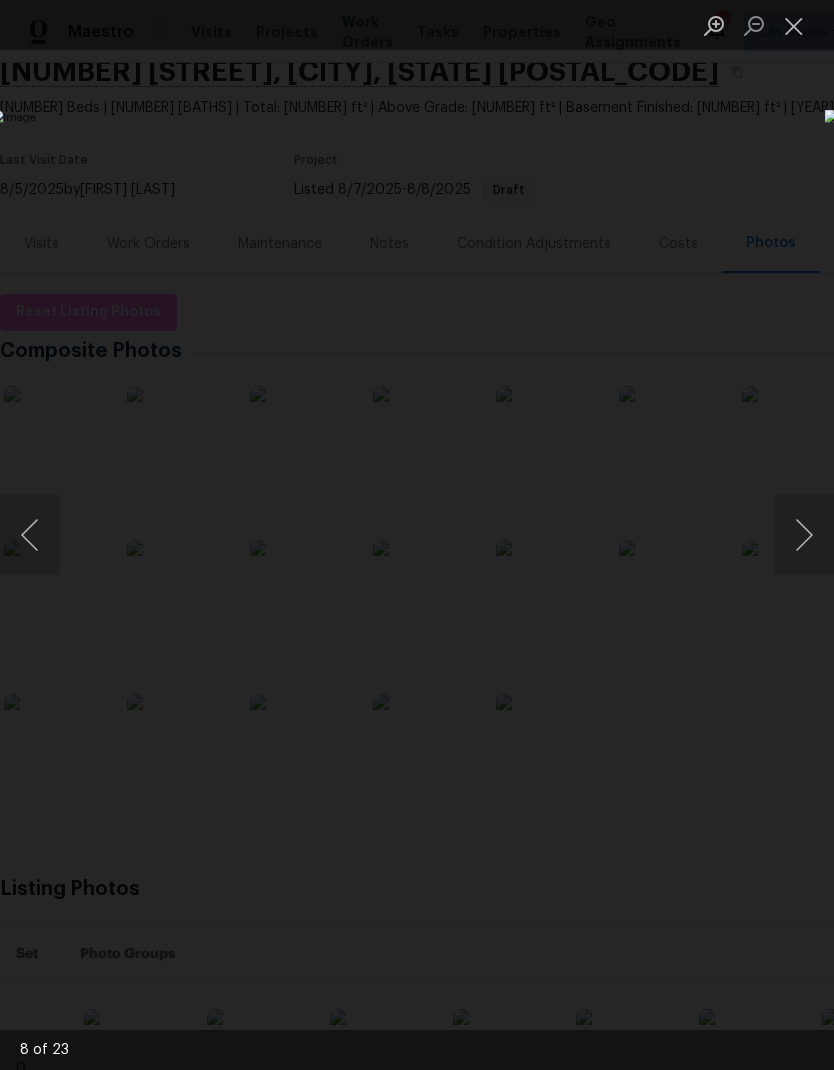 click at bounding box center (804, 535) 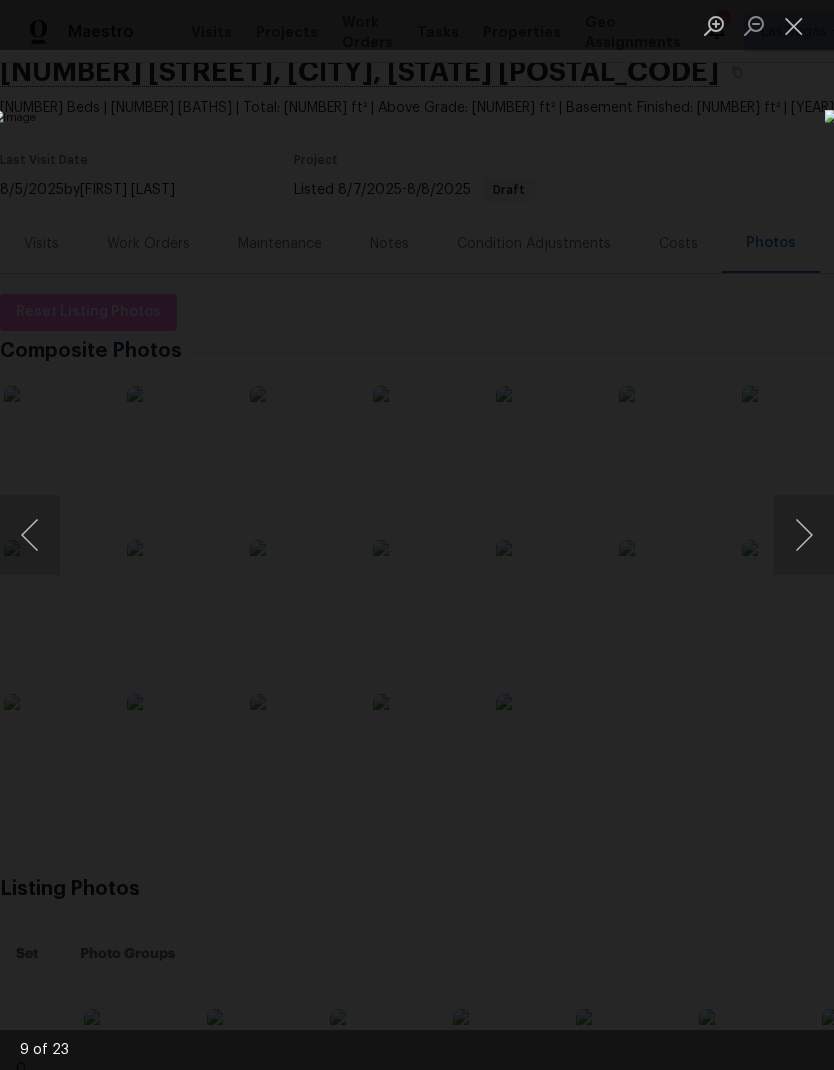 click at bounding box center (804, 535) 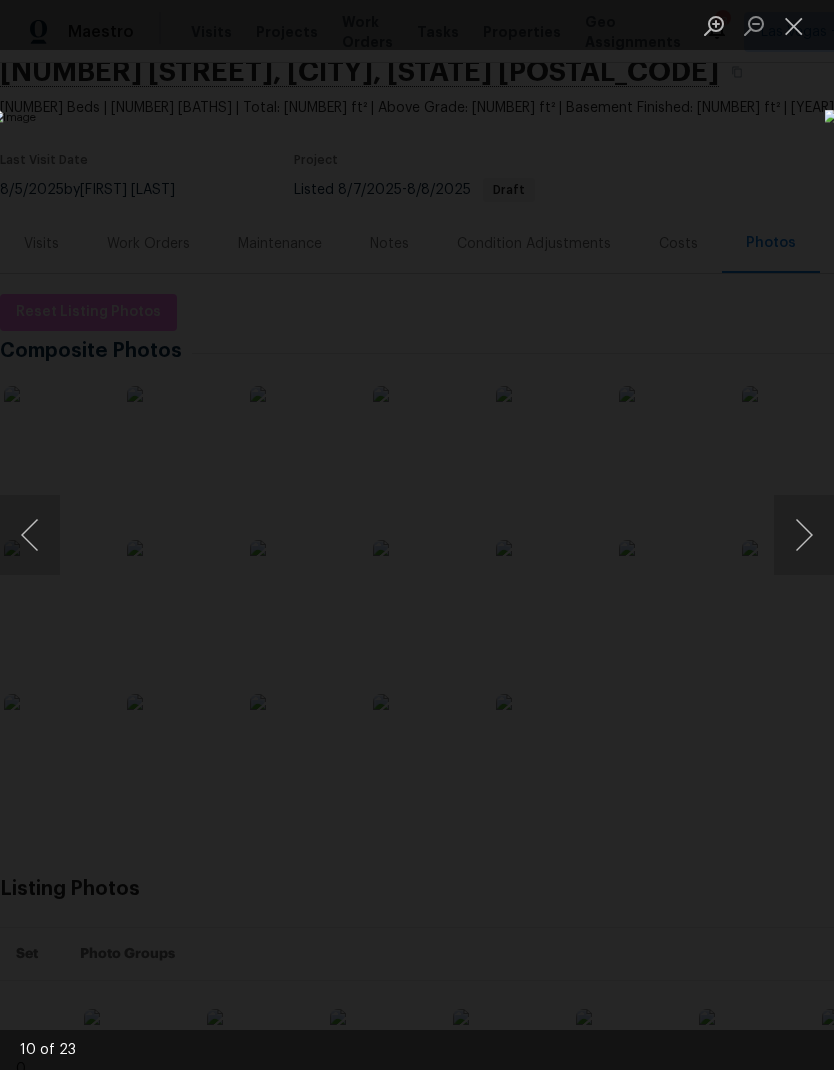 click at bounding box center (804, 535) 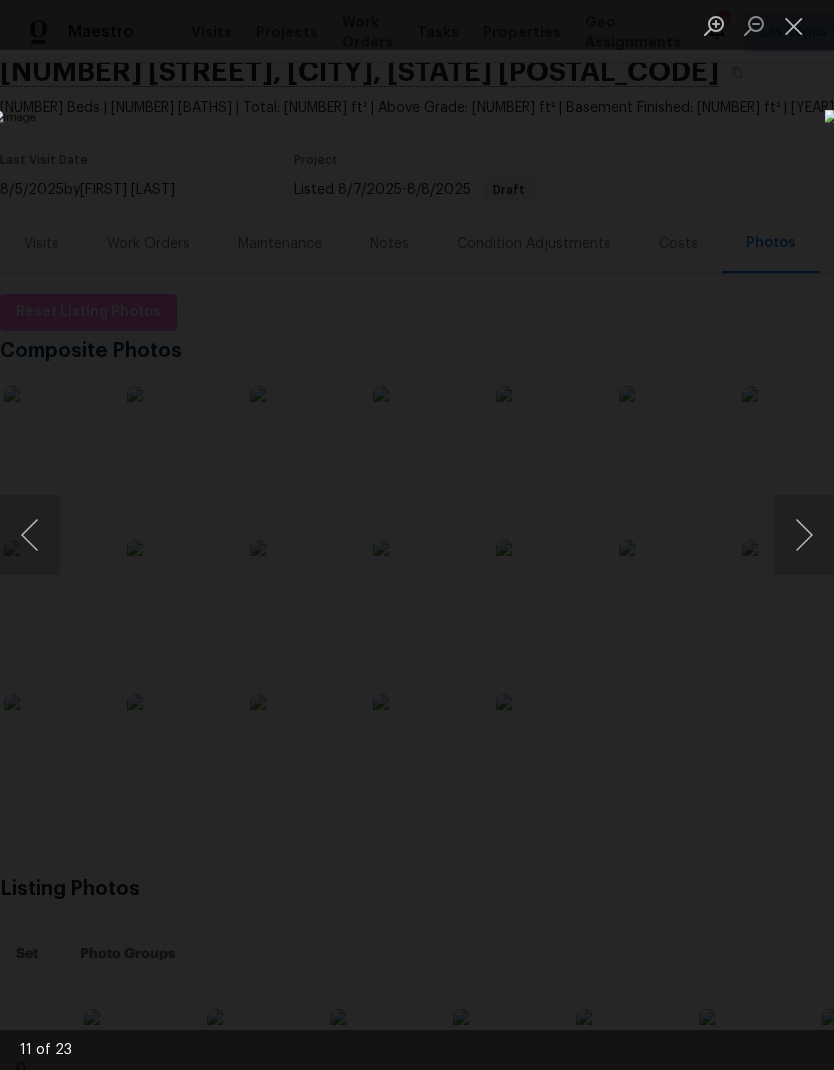 click at bounding box center (804, 535) 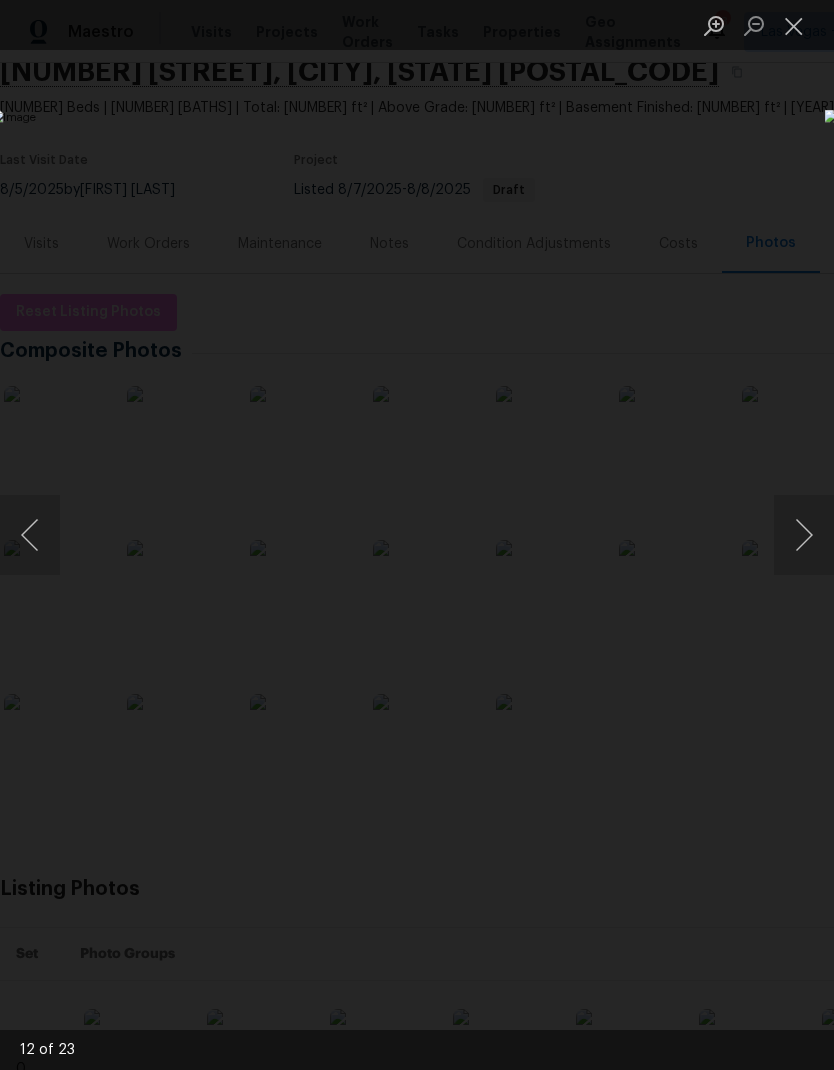 click at bounding box center [804, 535] 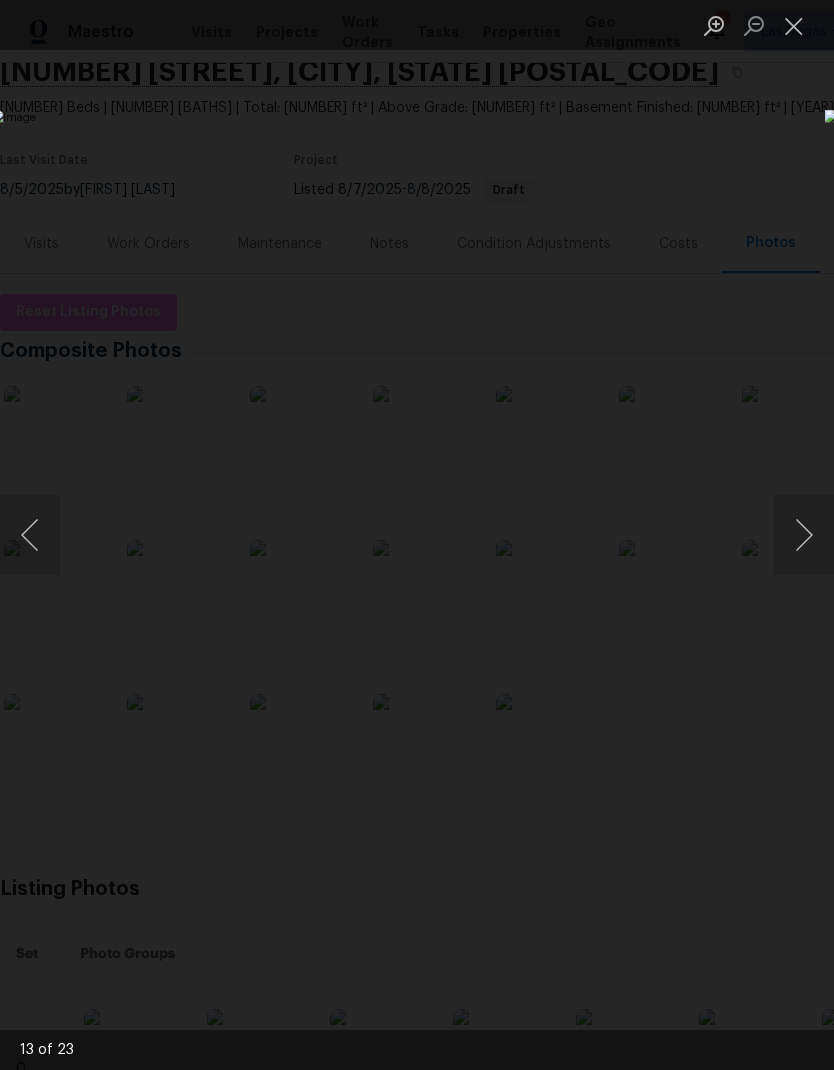 click at bounding box center [804, 535] 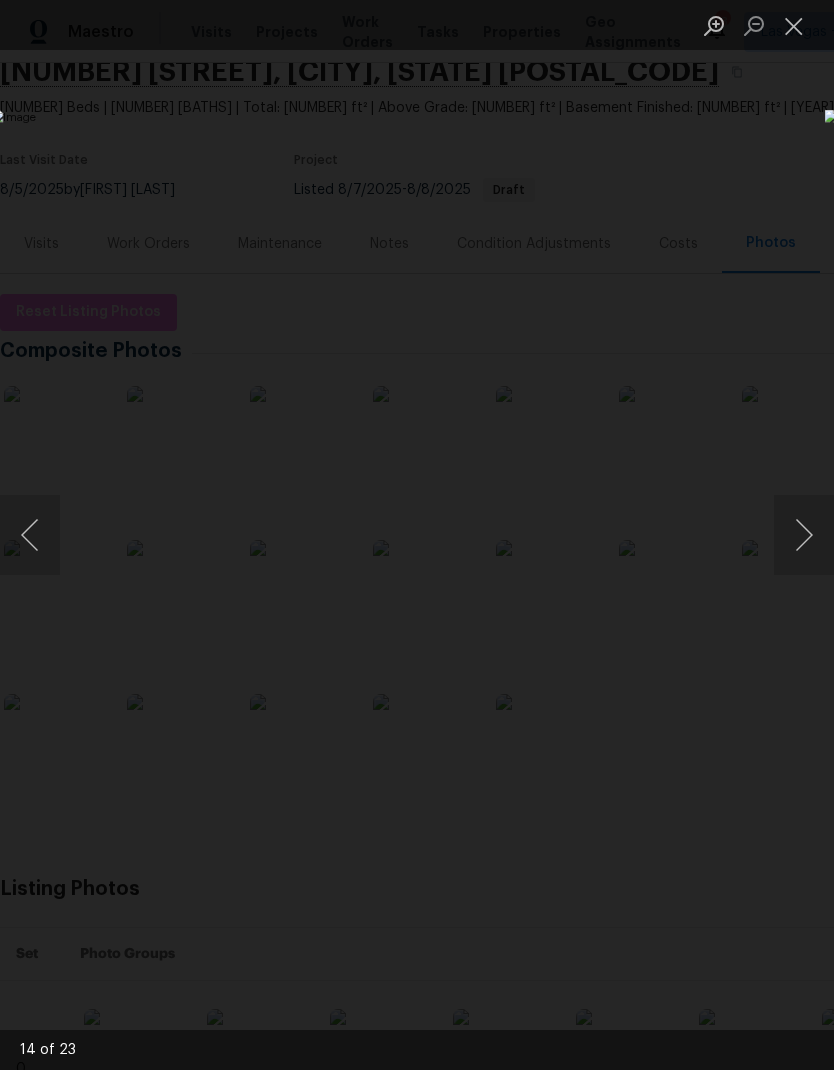 click at bounding box center [30, 535] 